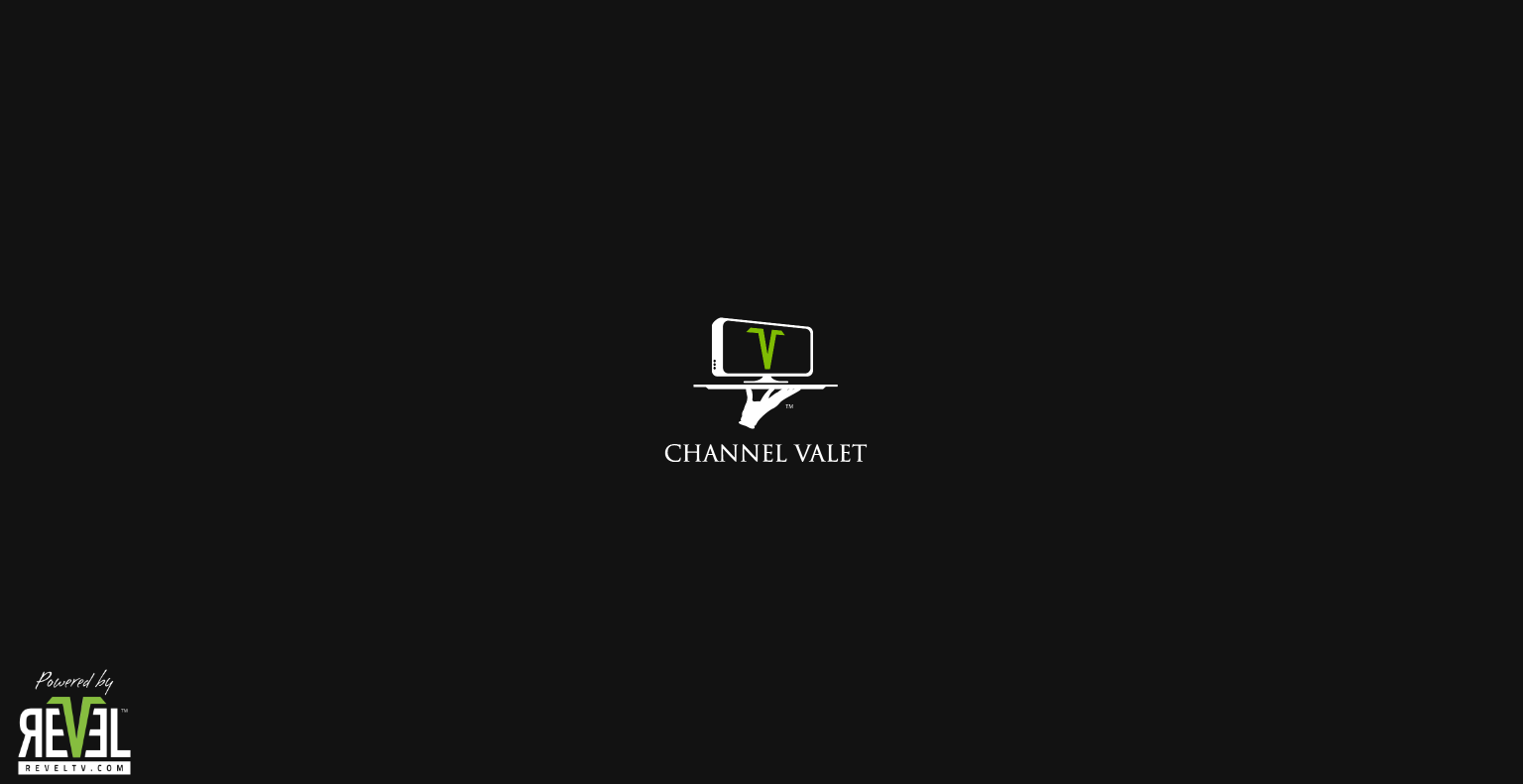 scroll, scrollTop: 0, scrollLeft: 0, axis: both 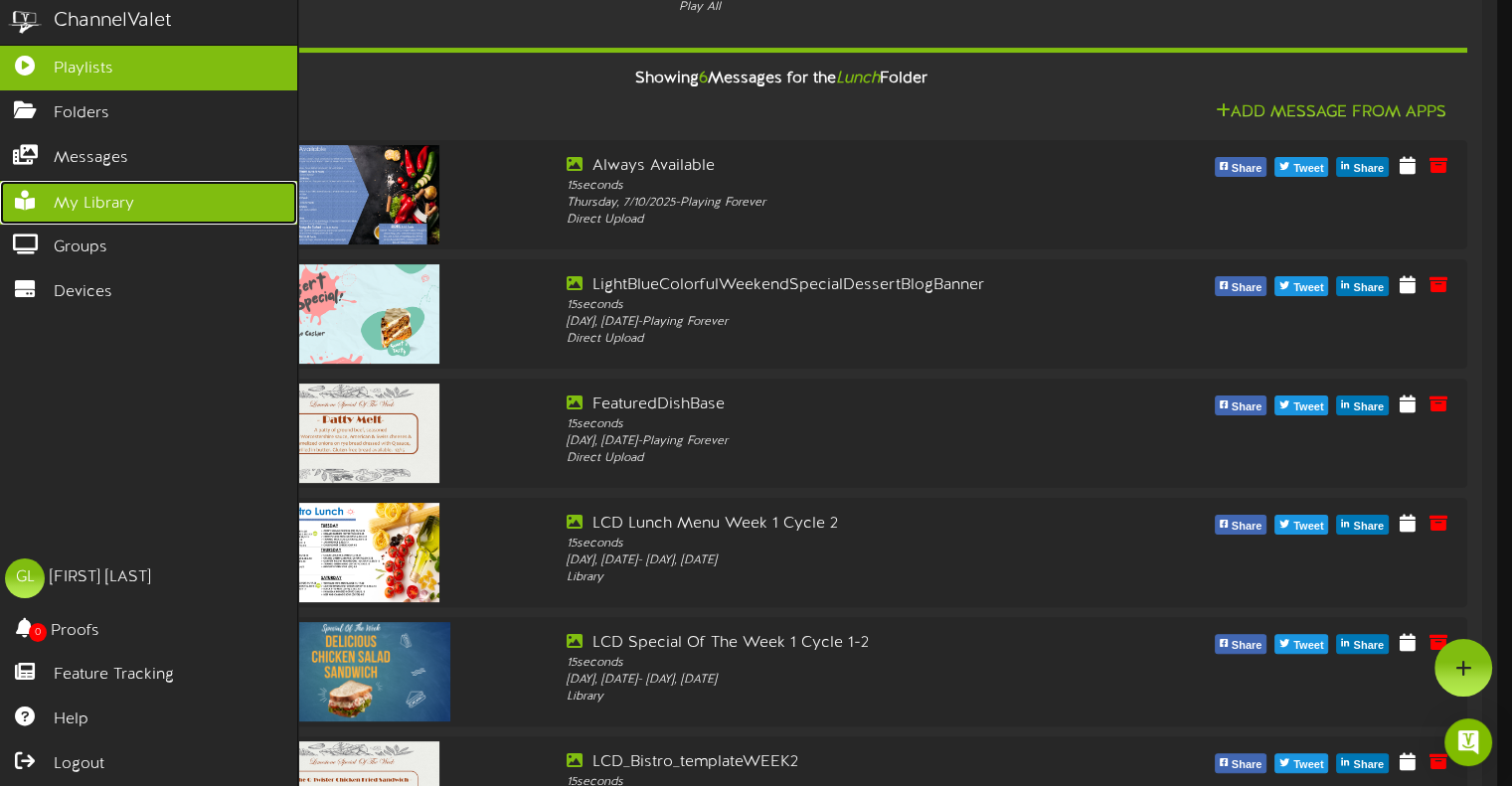 click on "My Library" at bounding box center (93, 204) 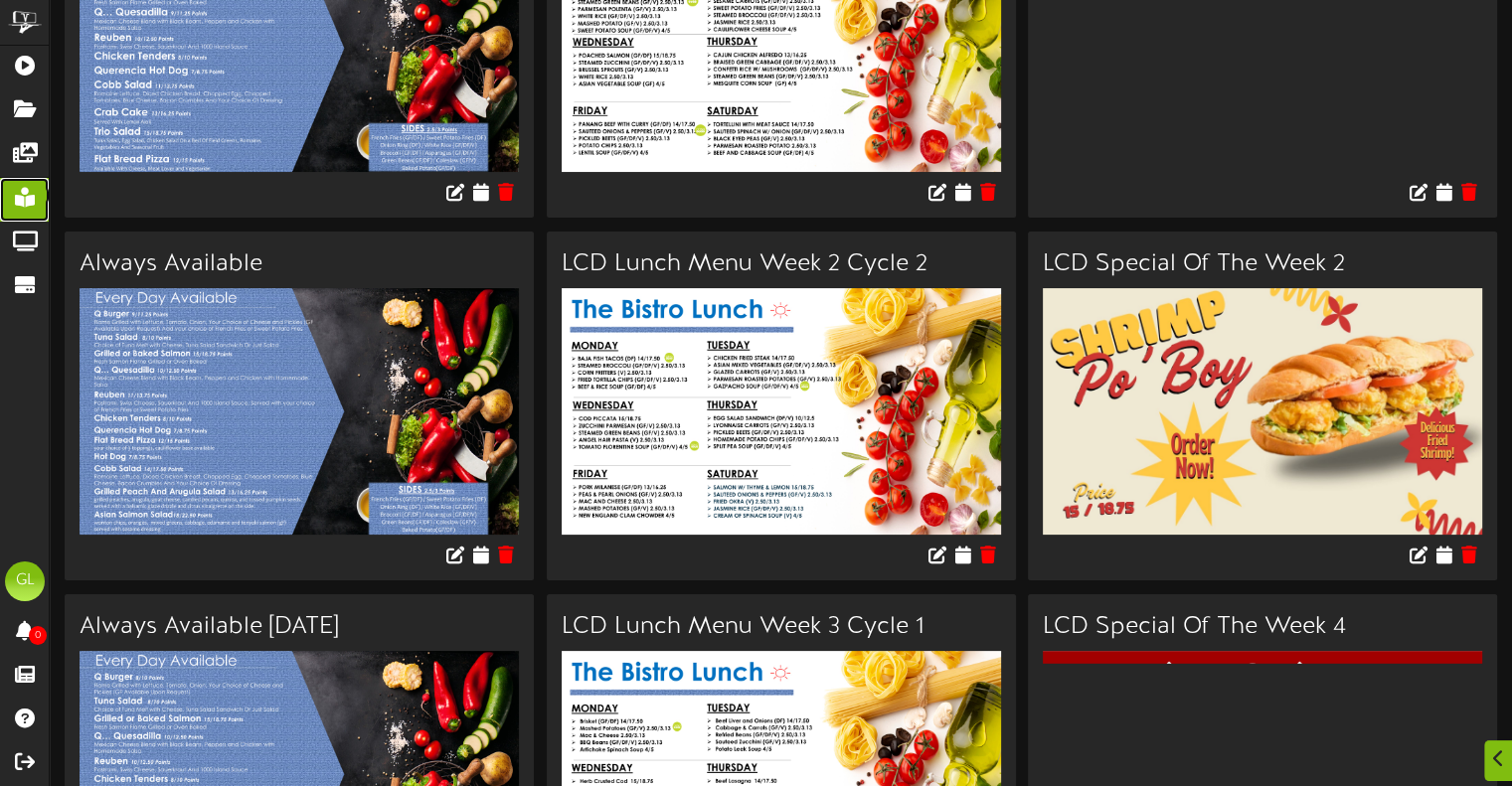 scroll, scrollTop: 258, scrollLeft: 0, axis: vertical 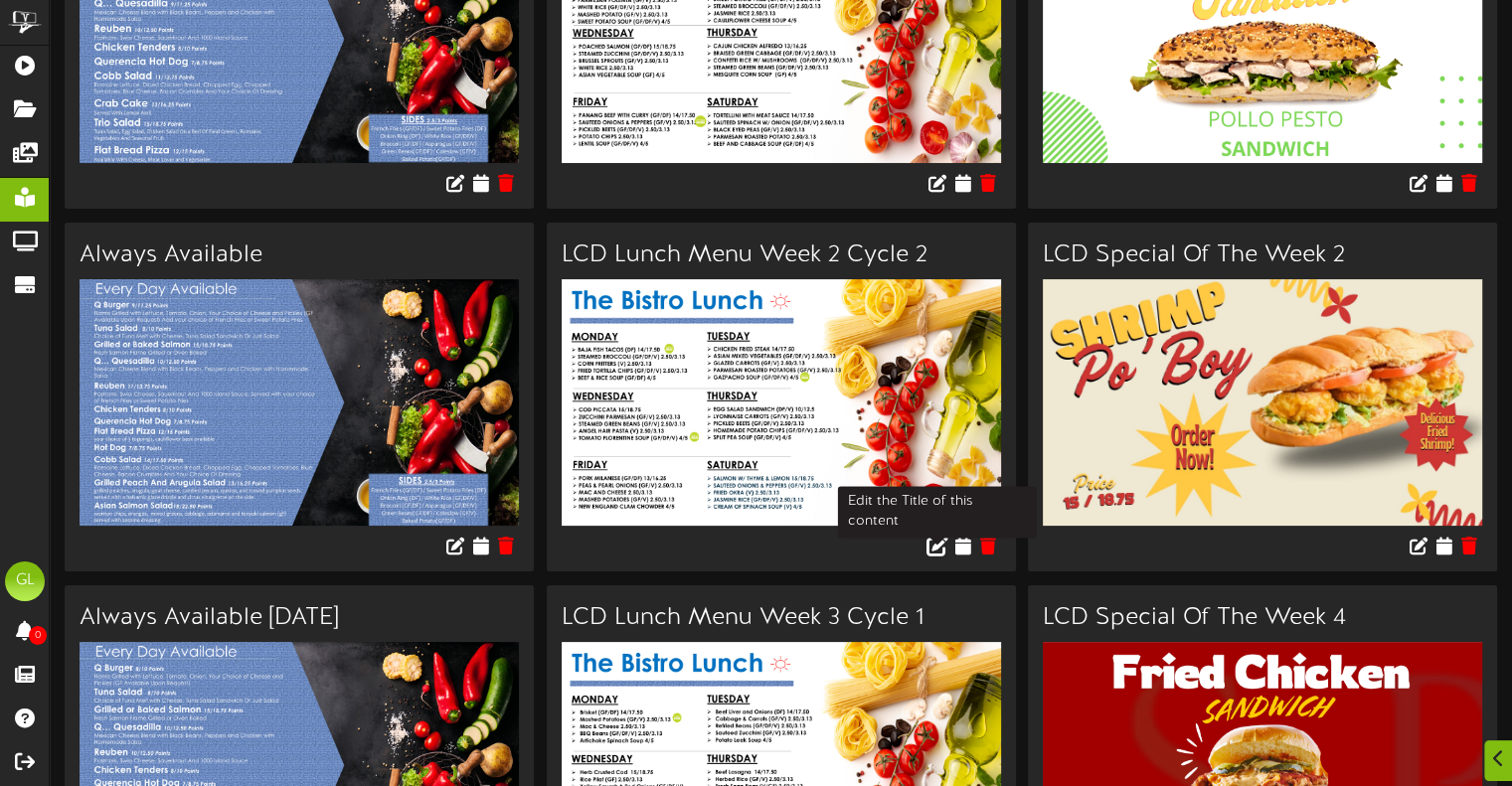 click at bounding box center (937, 546) 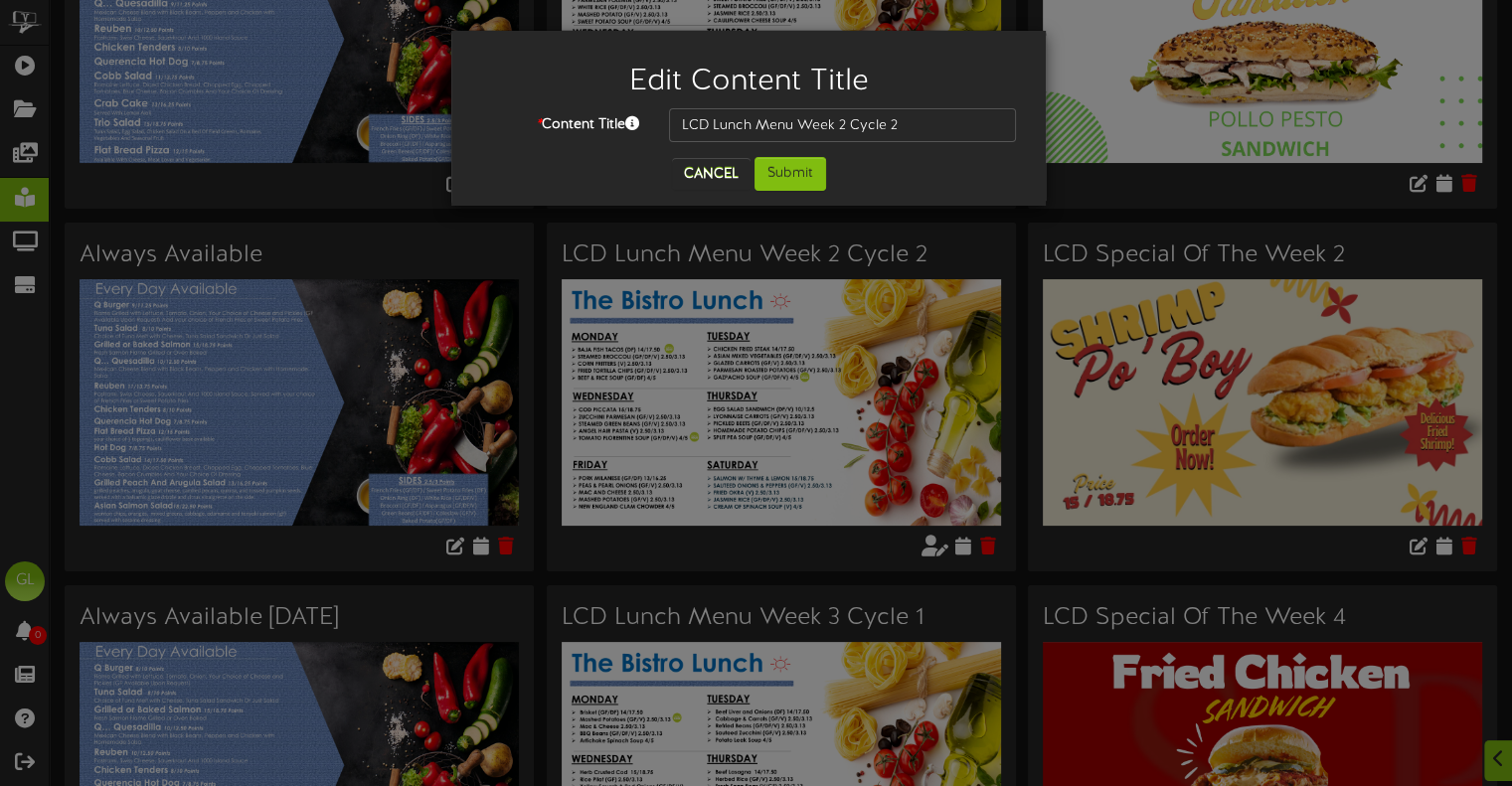 click on "Edit Content Title
*
Content Title
LCD Lunch Menu Week 2 Cycle 2
Cancel
Submit" at bounding box center [756, 393] 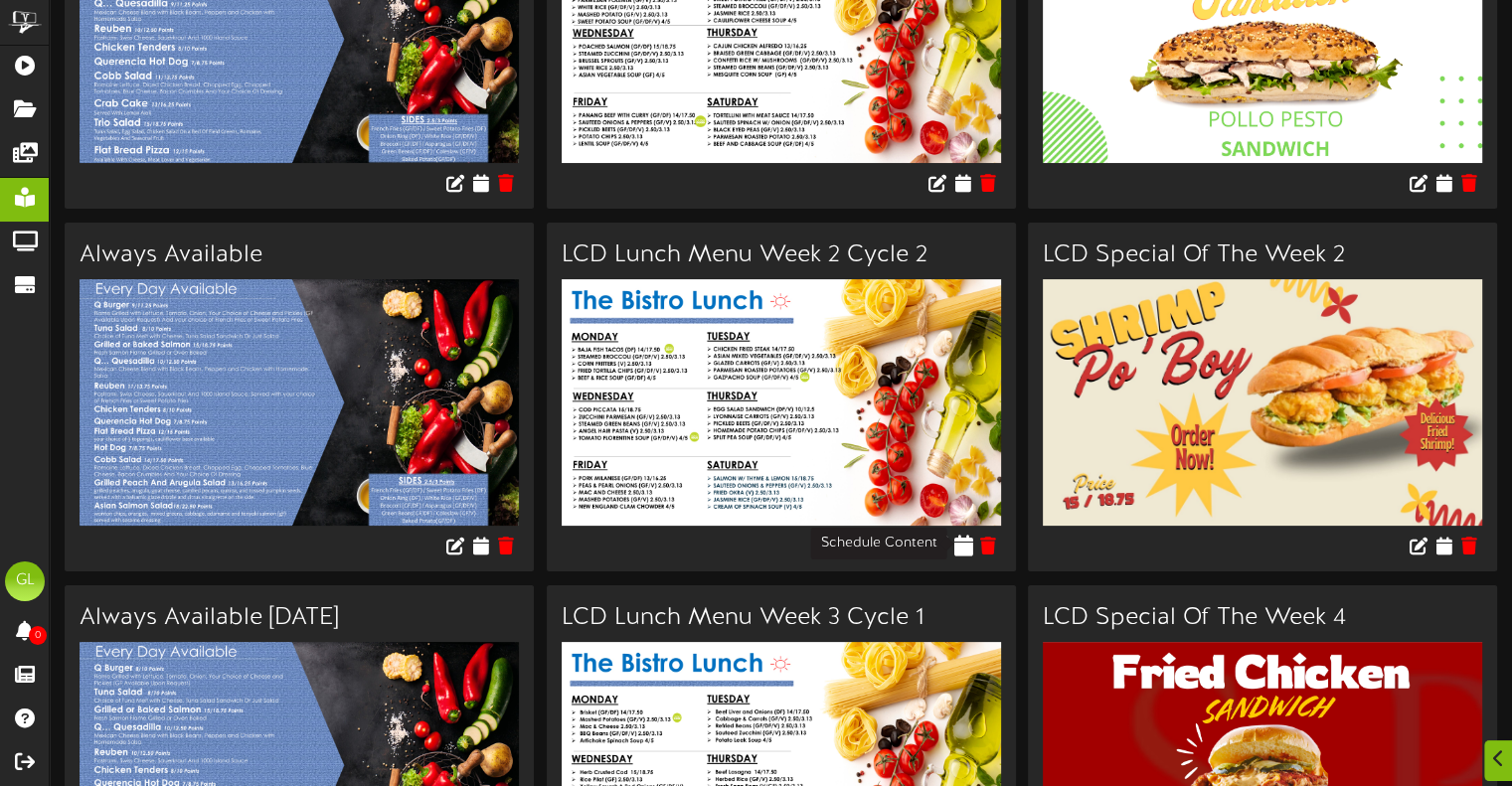 click at bounding box center [962, 546] 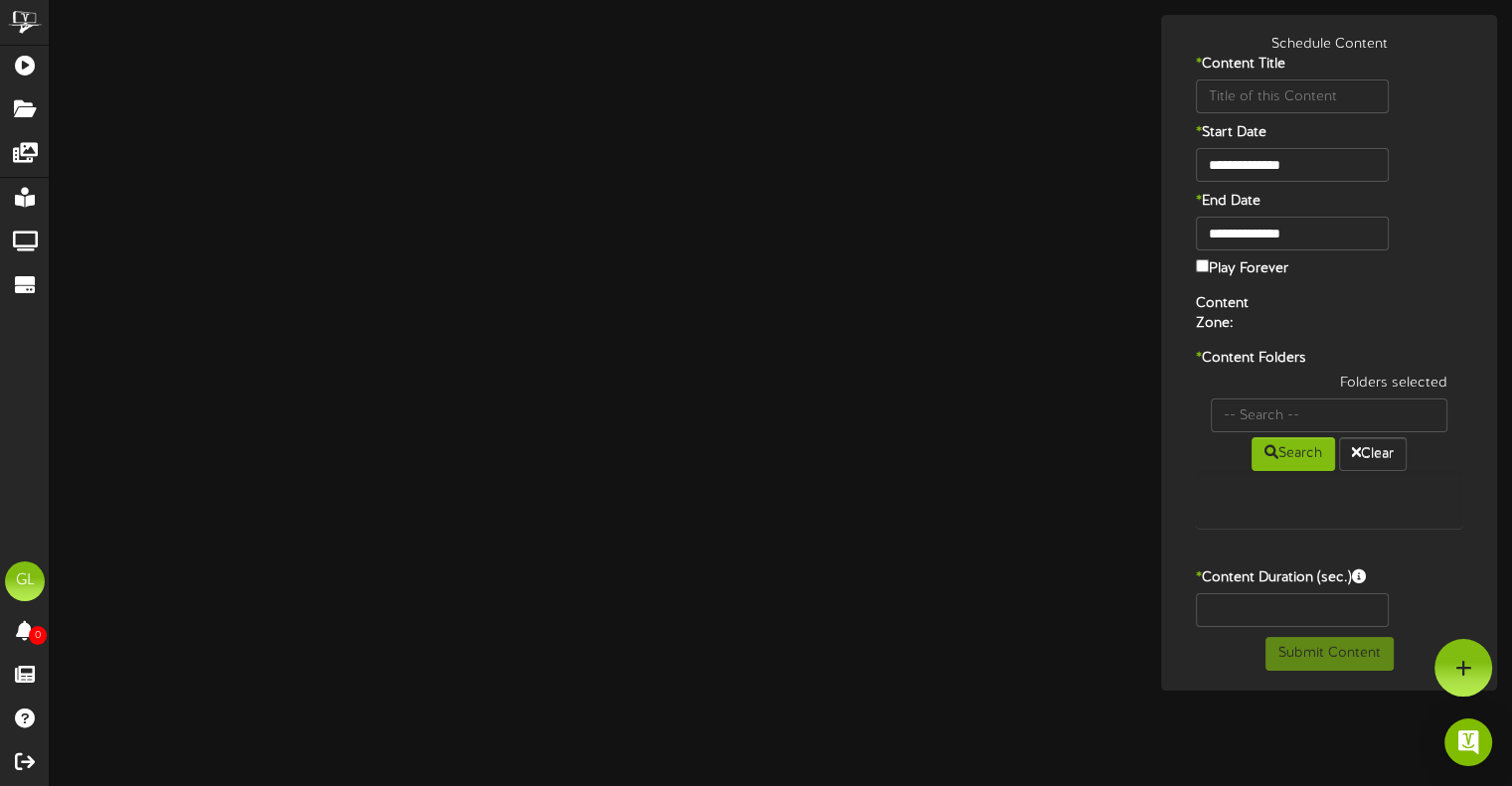 scroll, scrollTop: 0, scrollLeft: 0, axis: both 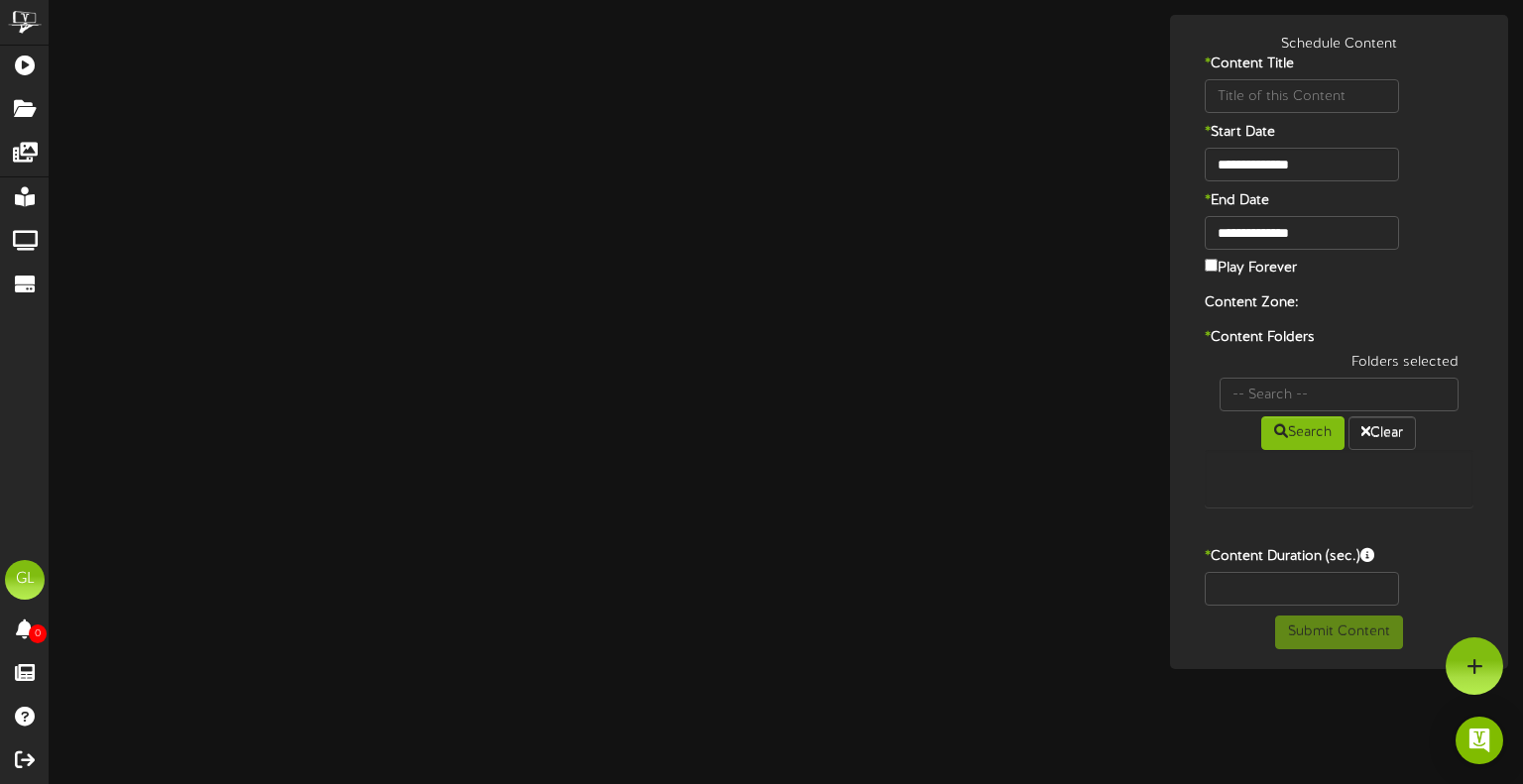 type on "LCD Lunch Menu Week 2 Cycle 2" 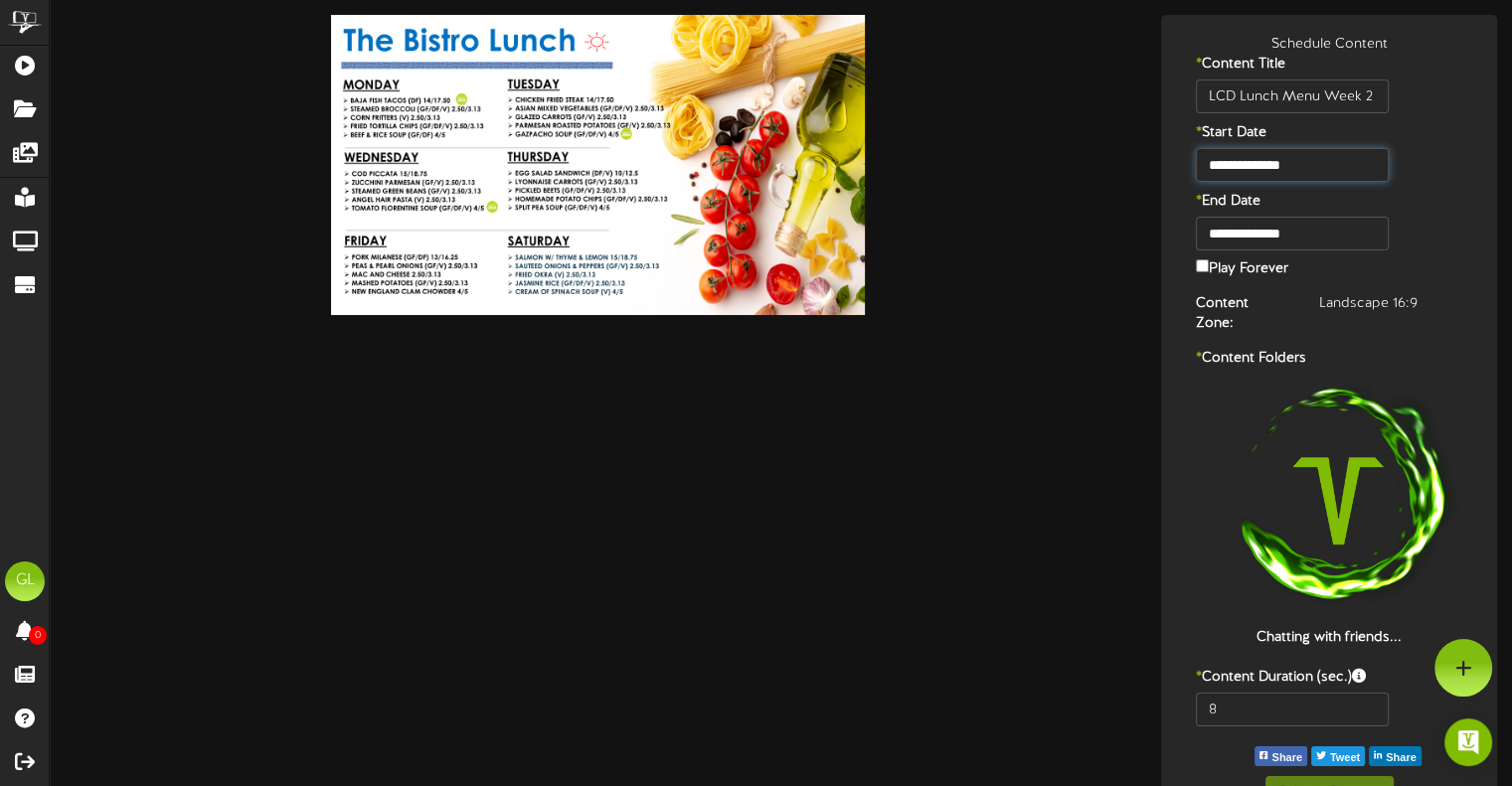 click on "**********" at bounding box center (1291, 165) 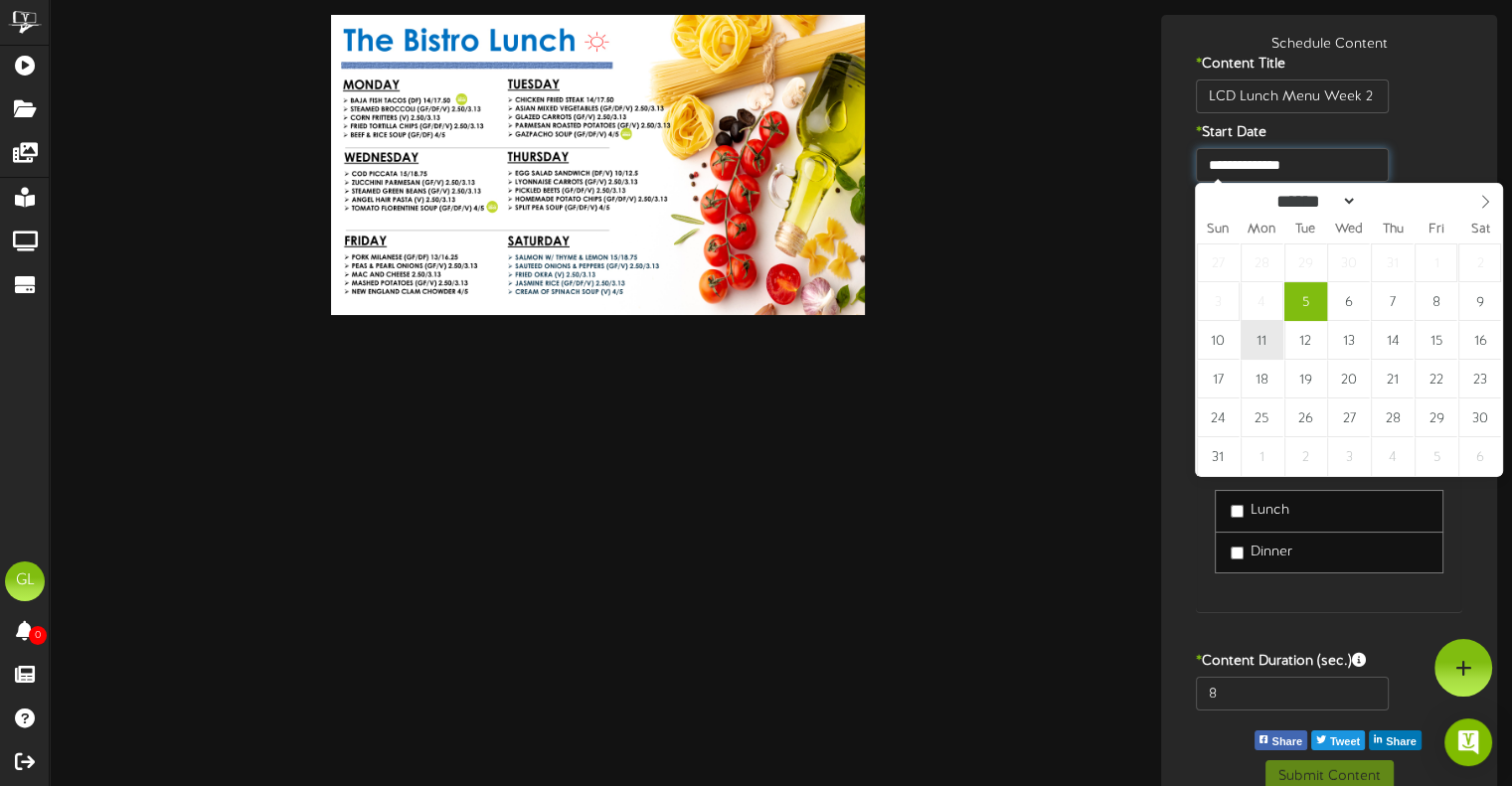 type on "**********" 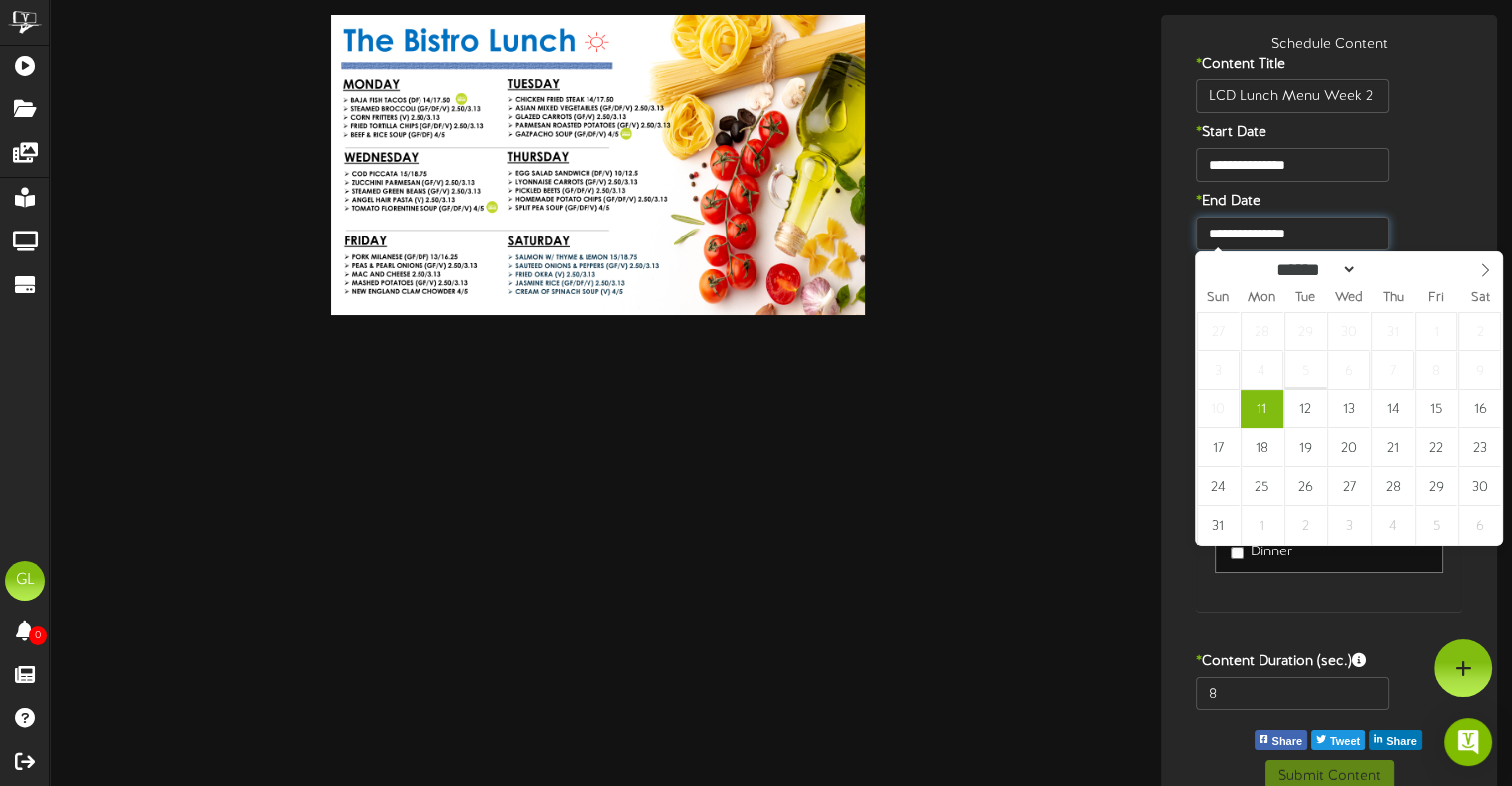 click on "**********" at bounding box center [1291, 234] 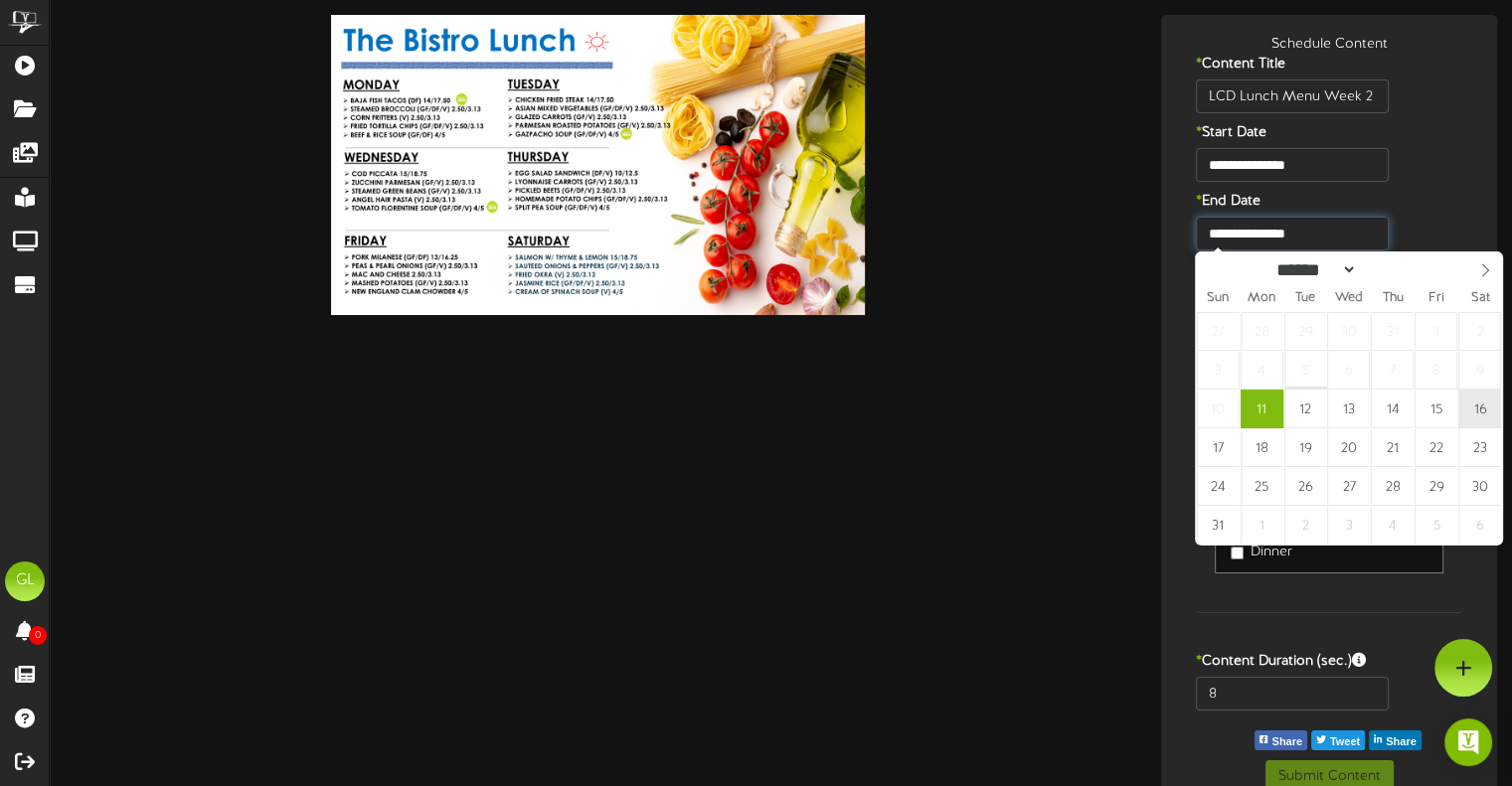 type on "**********" 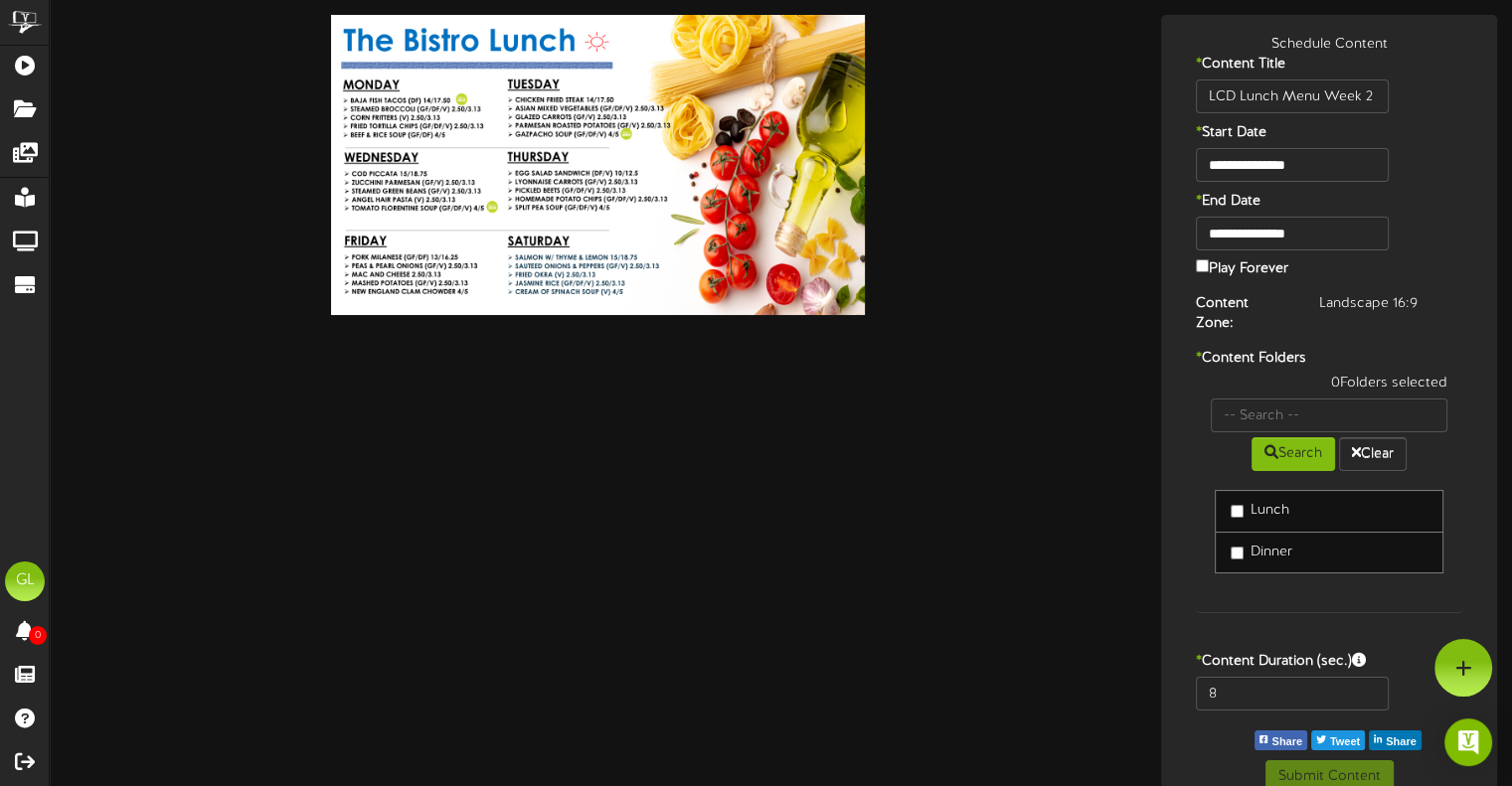 click on "**********" at bounding box center [780, 414] 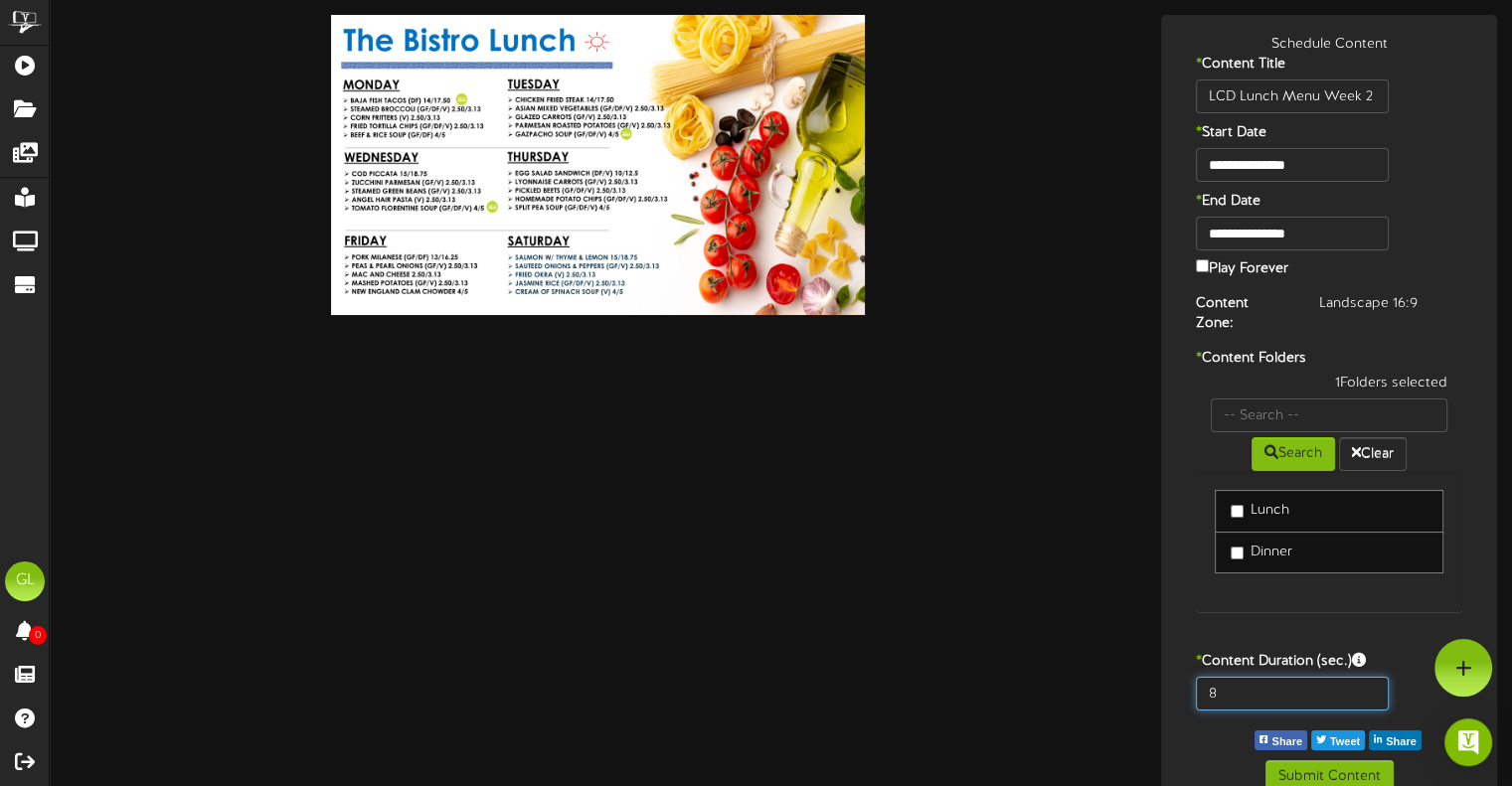 click on "8" at bounding box center (1291, 694) 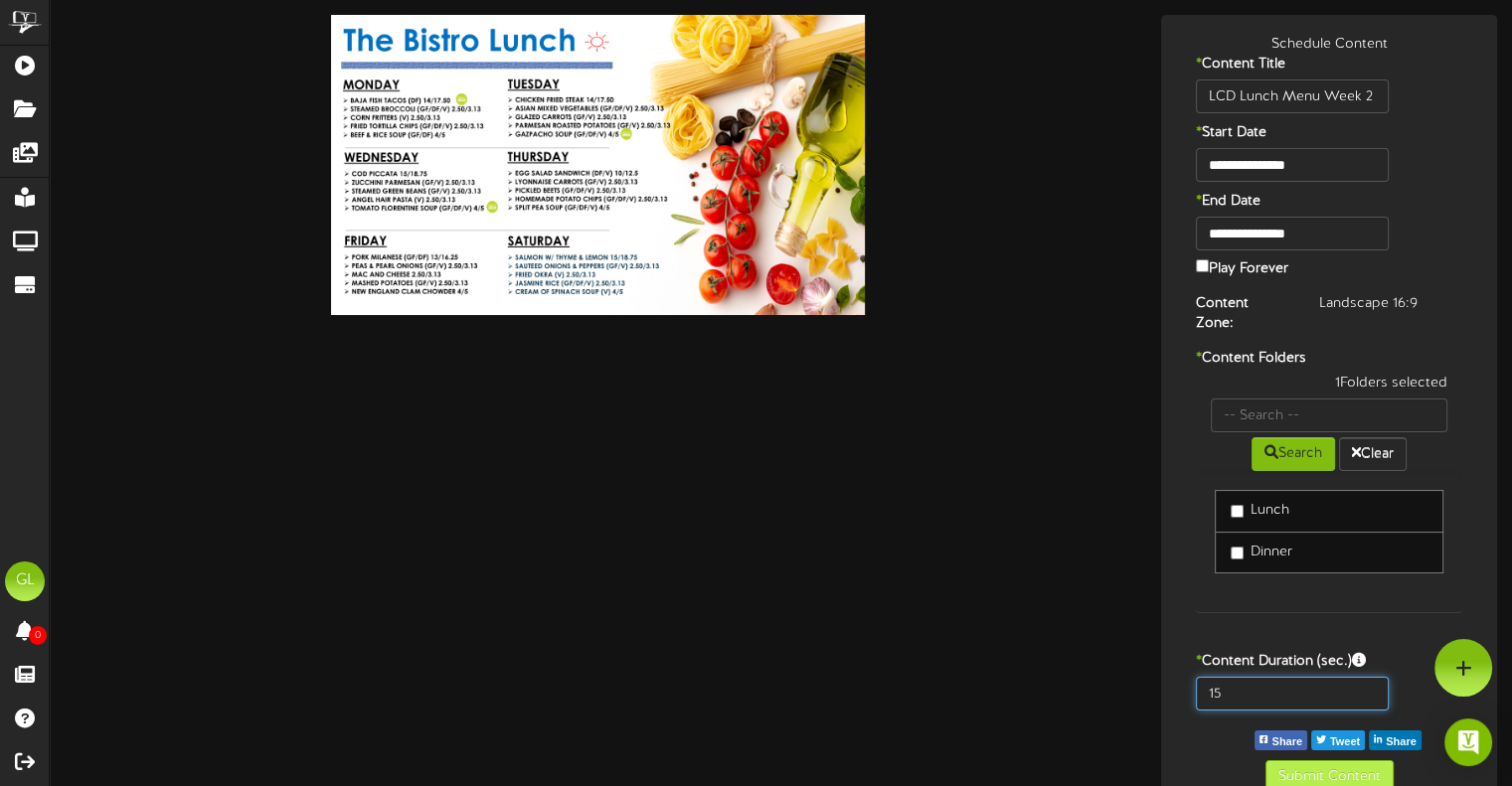 type on "15" 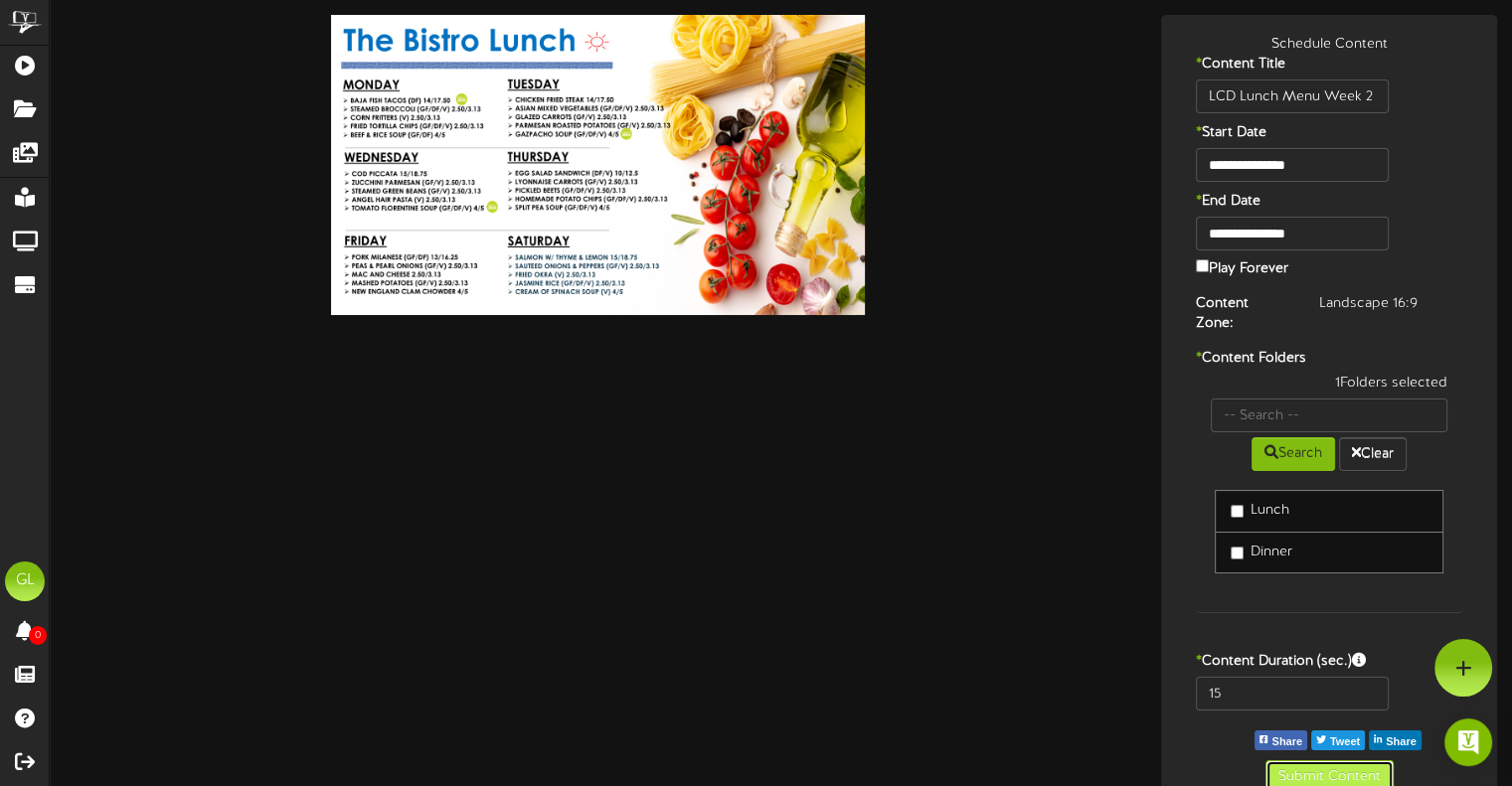 click on "Submit Content" at bounding box center [1329, 777] 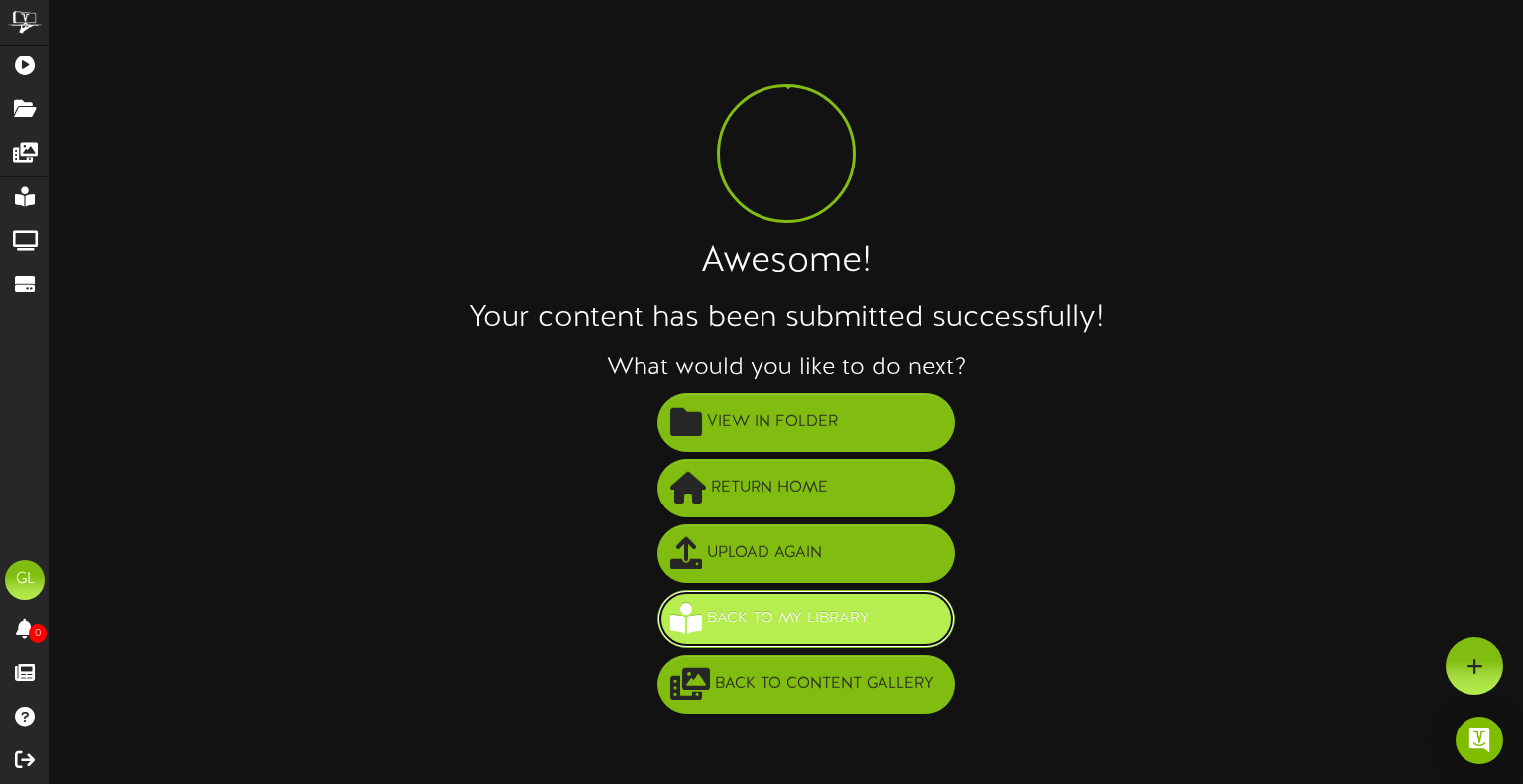 click on "Back to My Library" at bounding box center (788, 618) 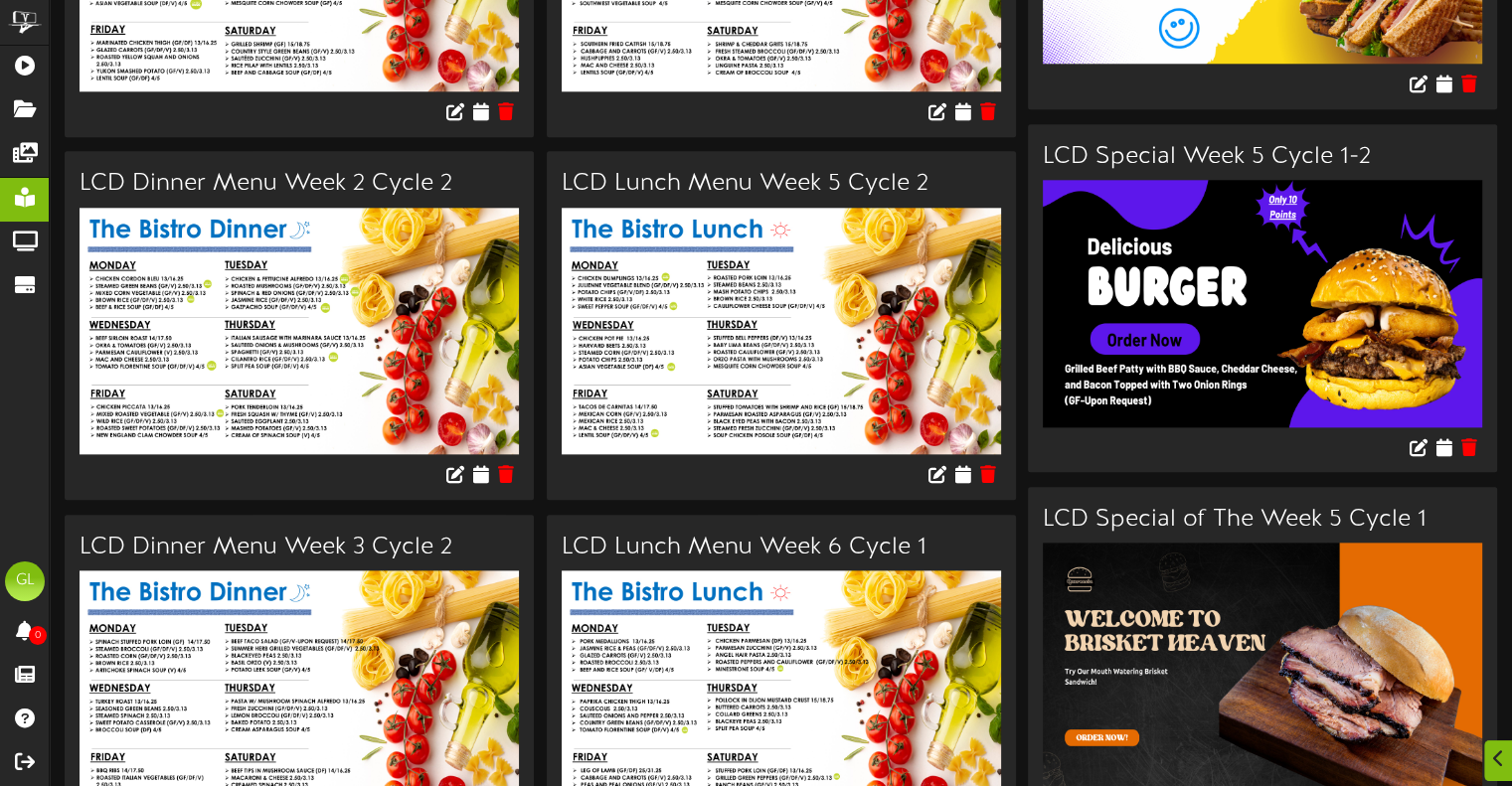 scroll, scrollTop: 2145, scrollLeft: 0, axis: vertical 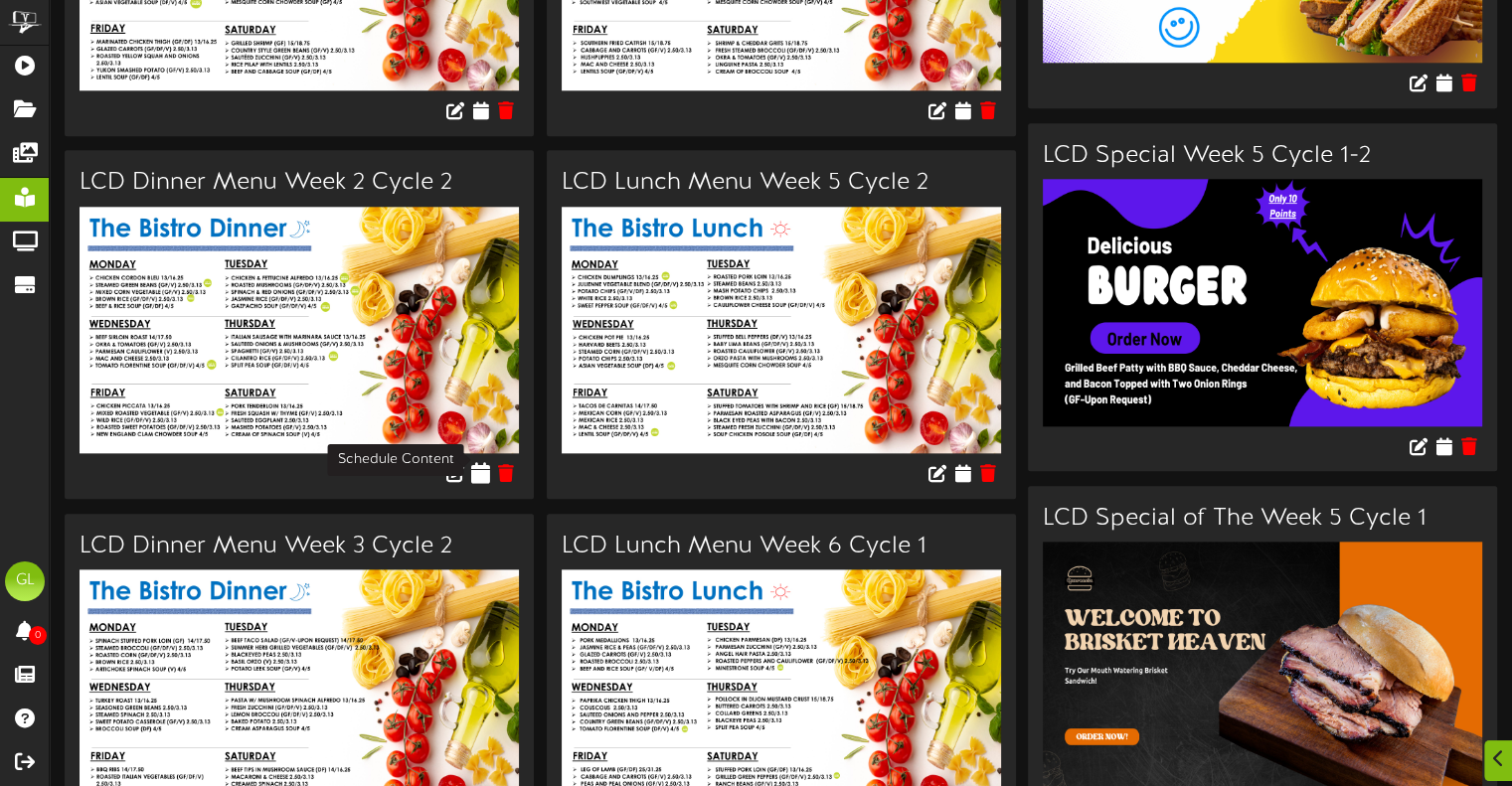 click at bounding box center [480, 473] 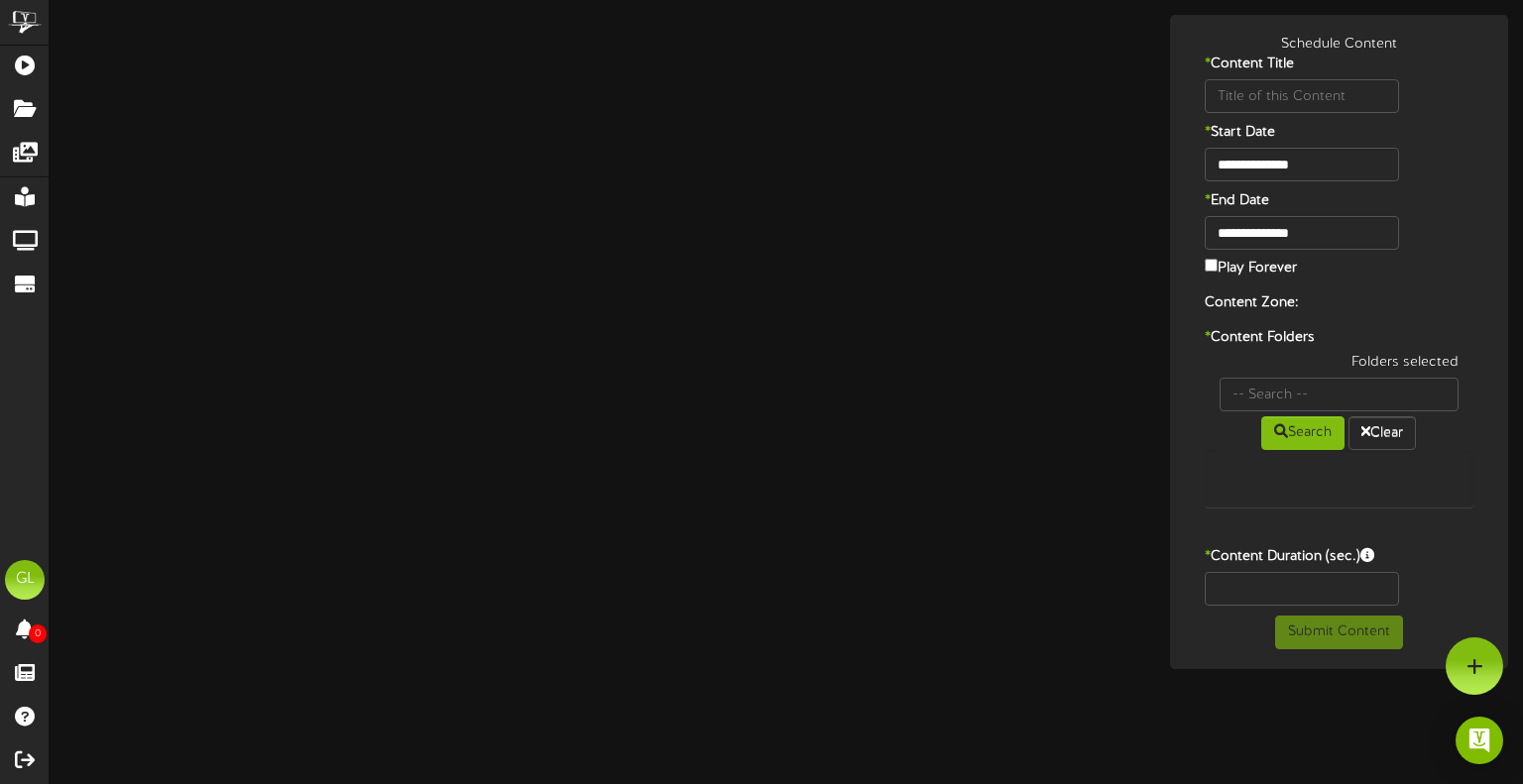 type on "LCD Dinner Menu Week 2 Cycle 2" 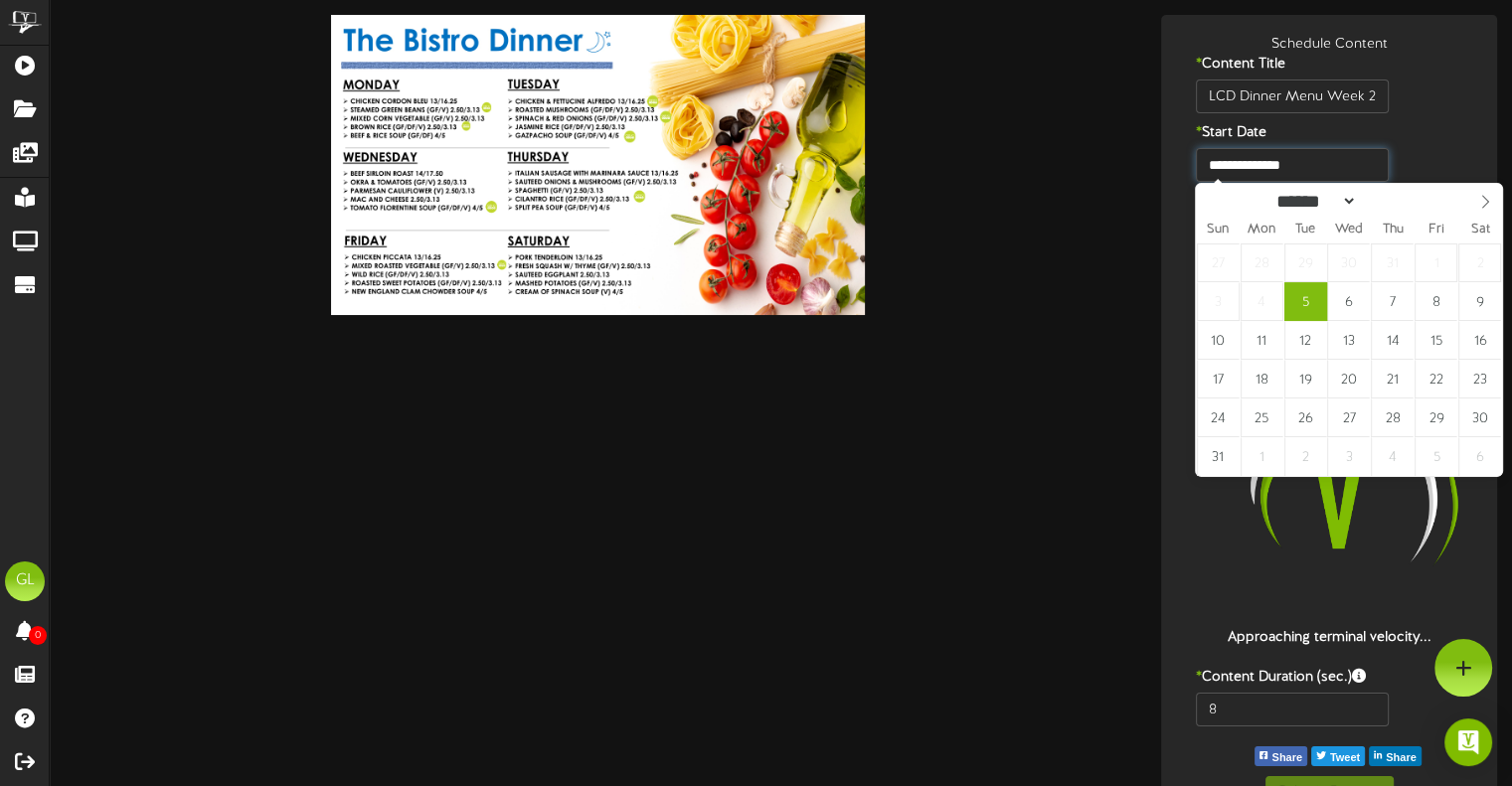 click on "**********" at bounding box center [1291, 165] 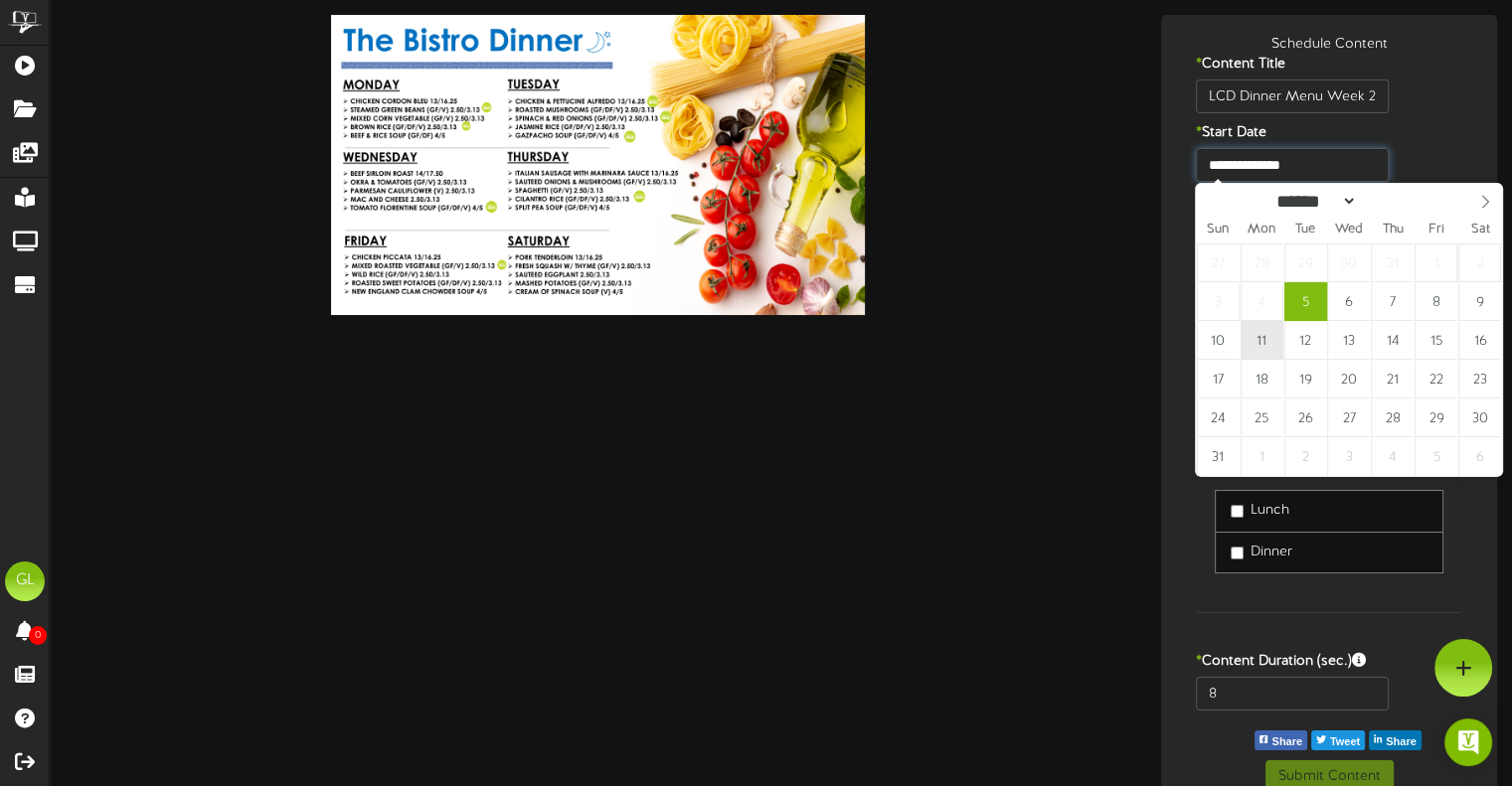 type on "**********" 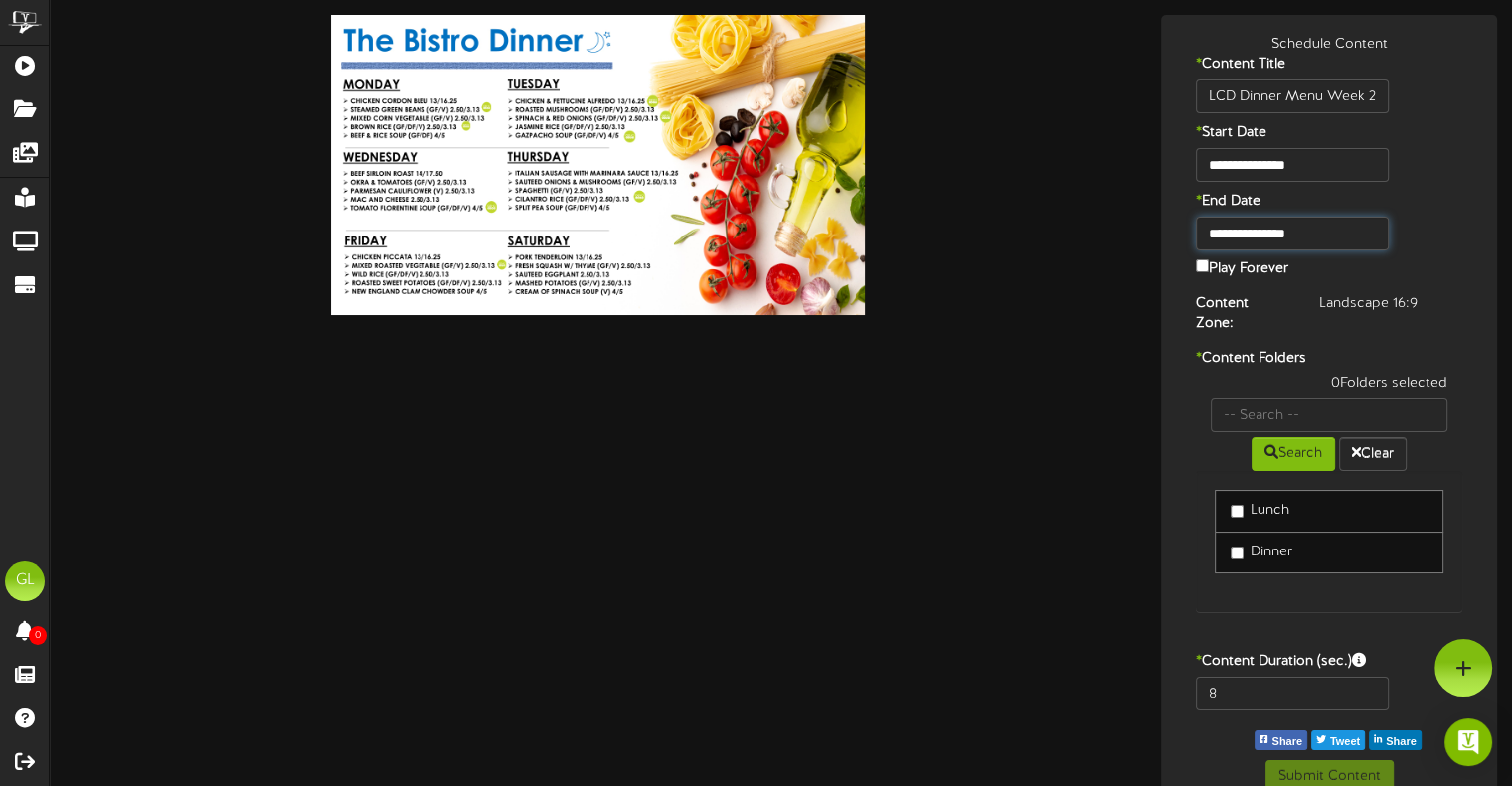 click on "**********" at bounding box center (1291, 234) 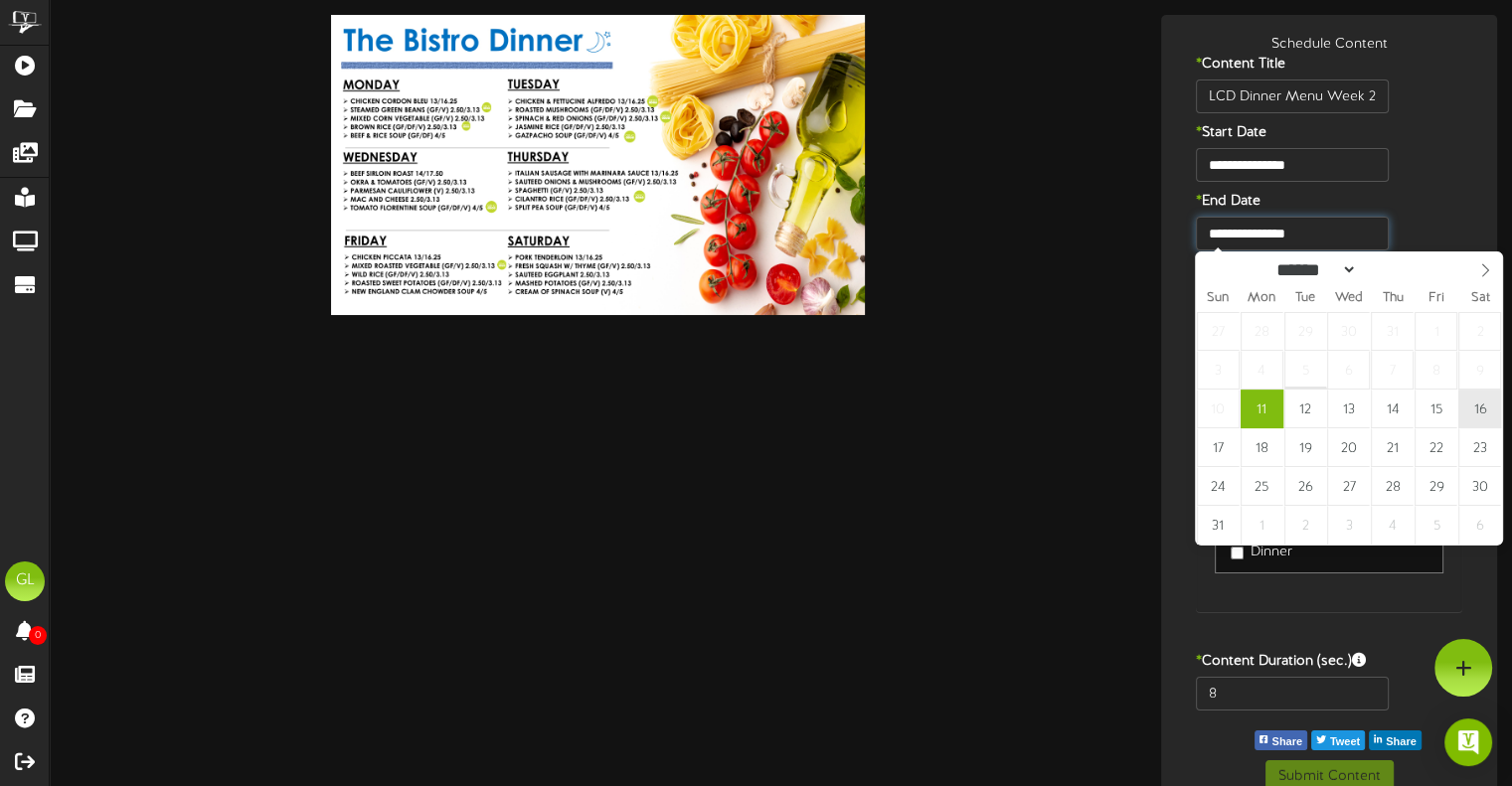 type on "**********" 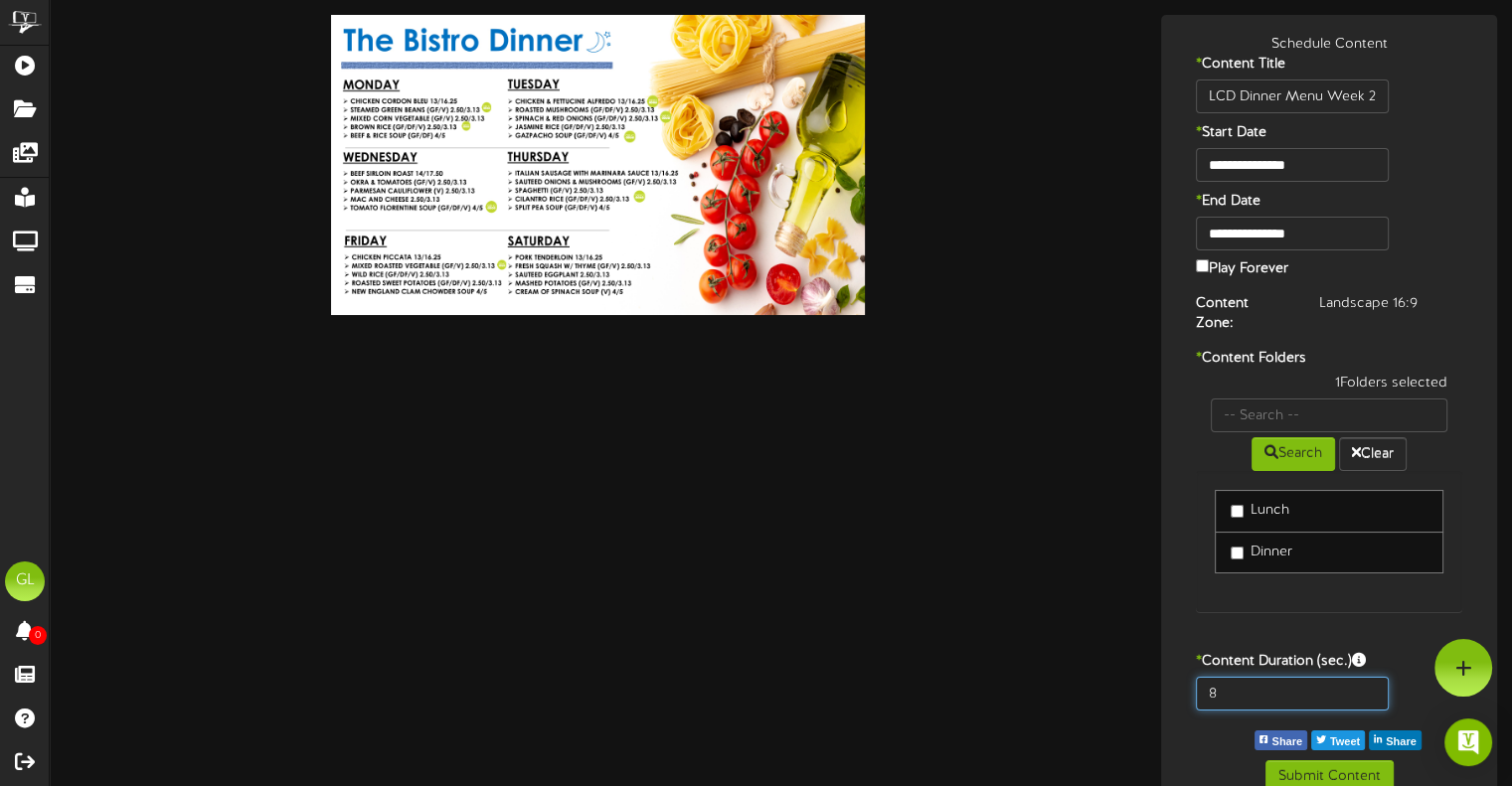 click on "8" at bounding box center [1291, 694] 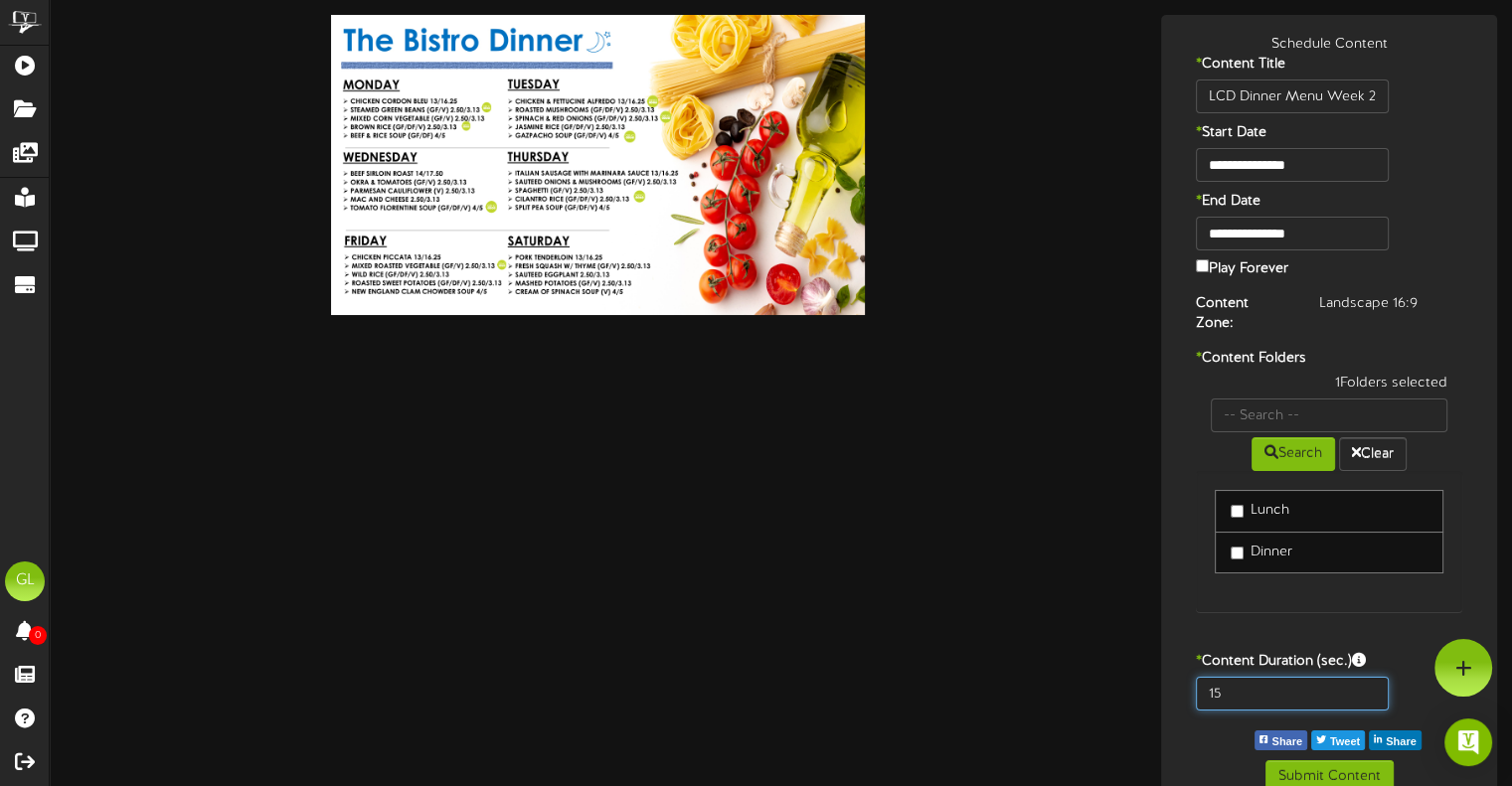 type on "15" 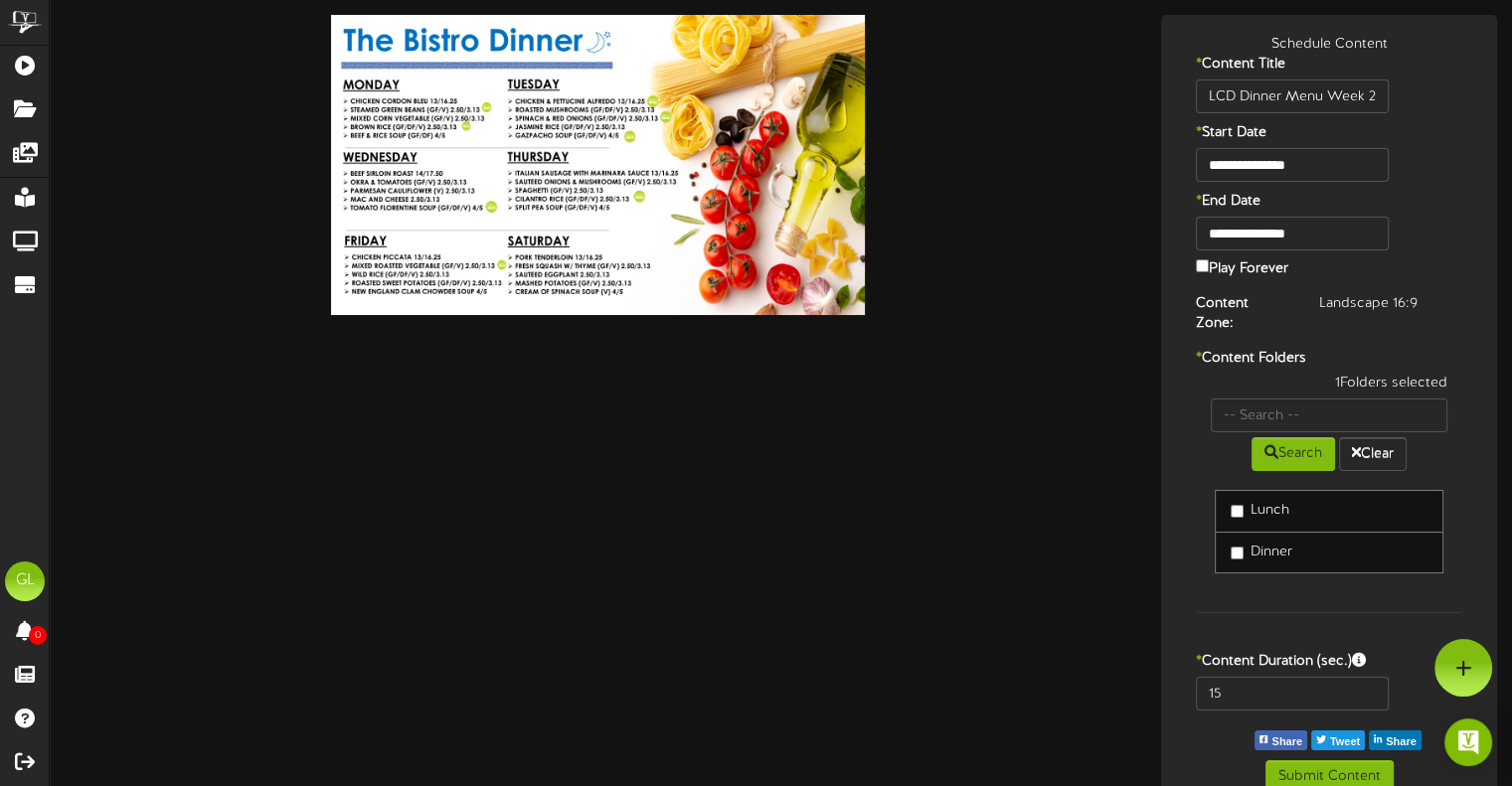 click on "1  Folders selected
Search
Clear
Lunch
Dinner" at bounding box center [1329, 503] 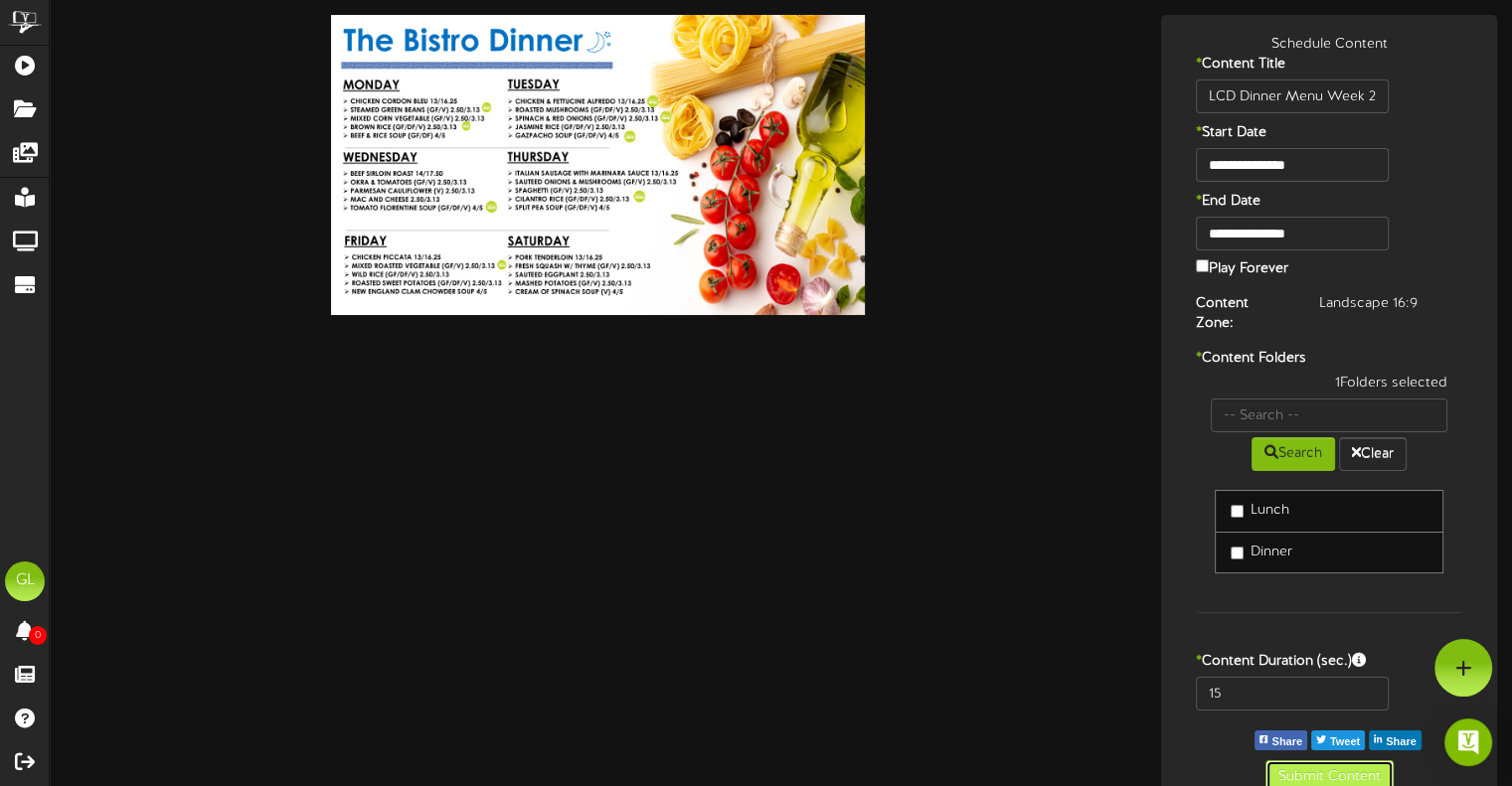 click on "Submit Content" at bounding box center (1329, 777) 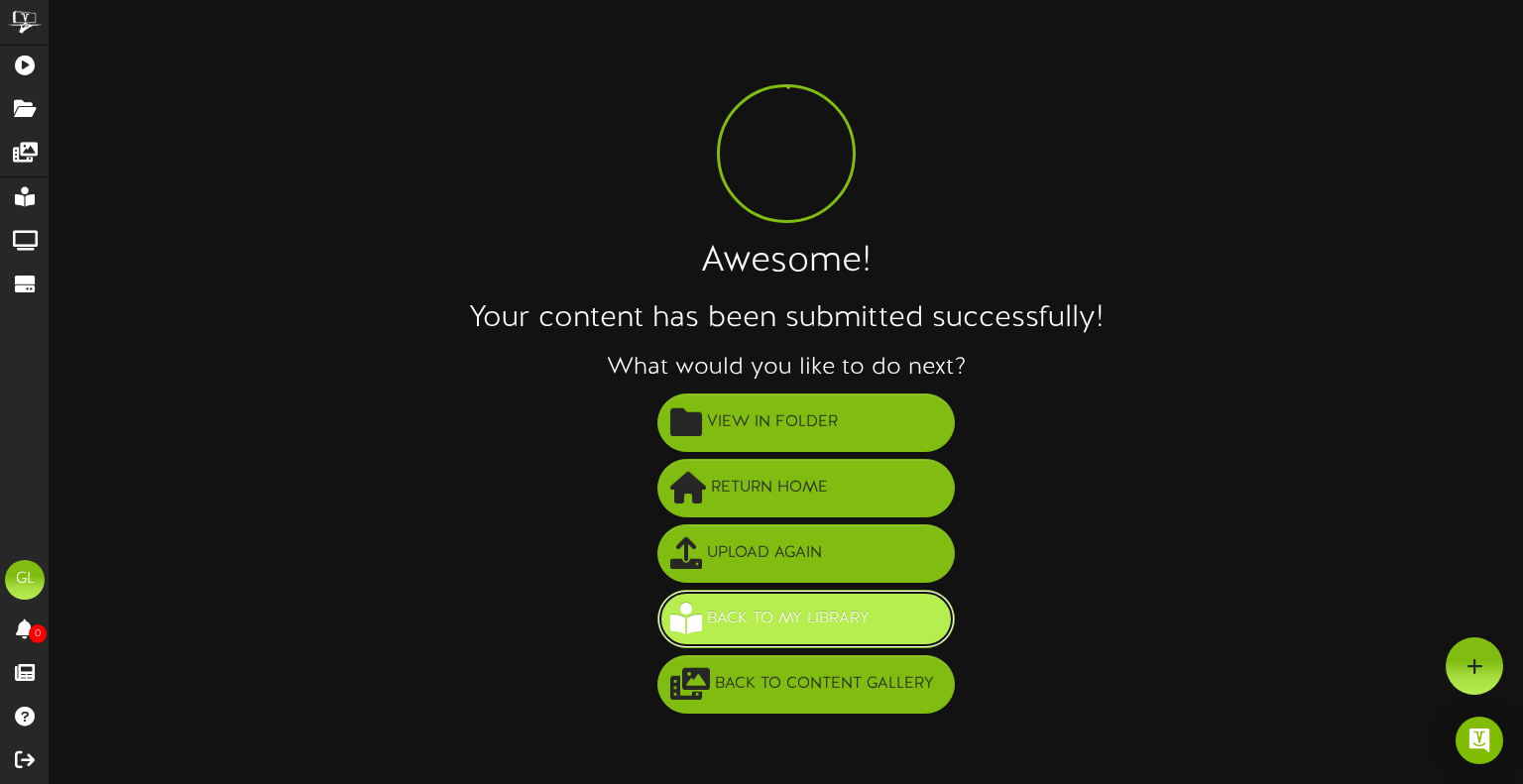 click on "Back to My Library" at bounding box center (806, 618) 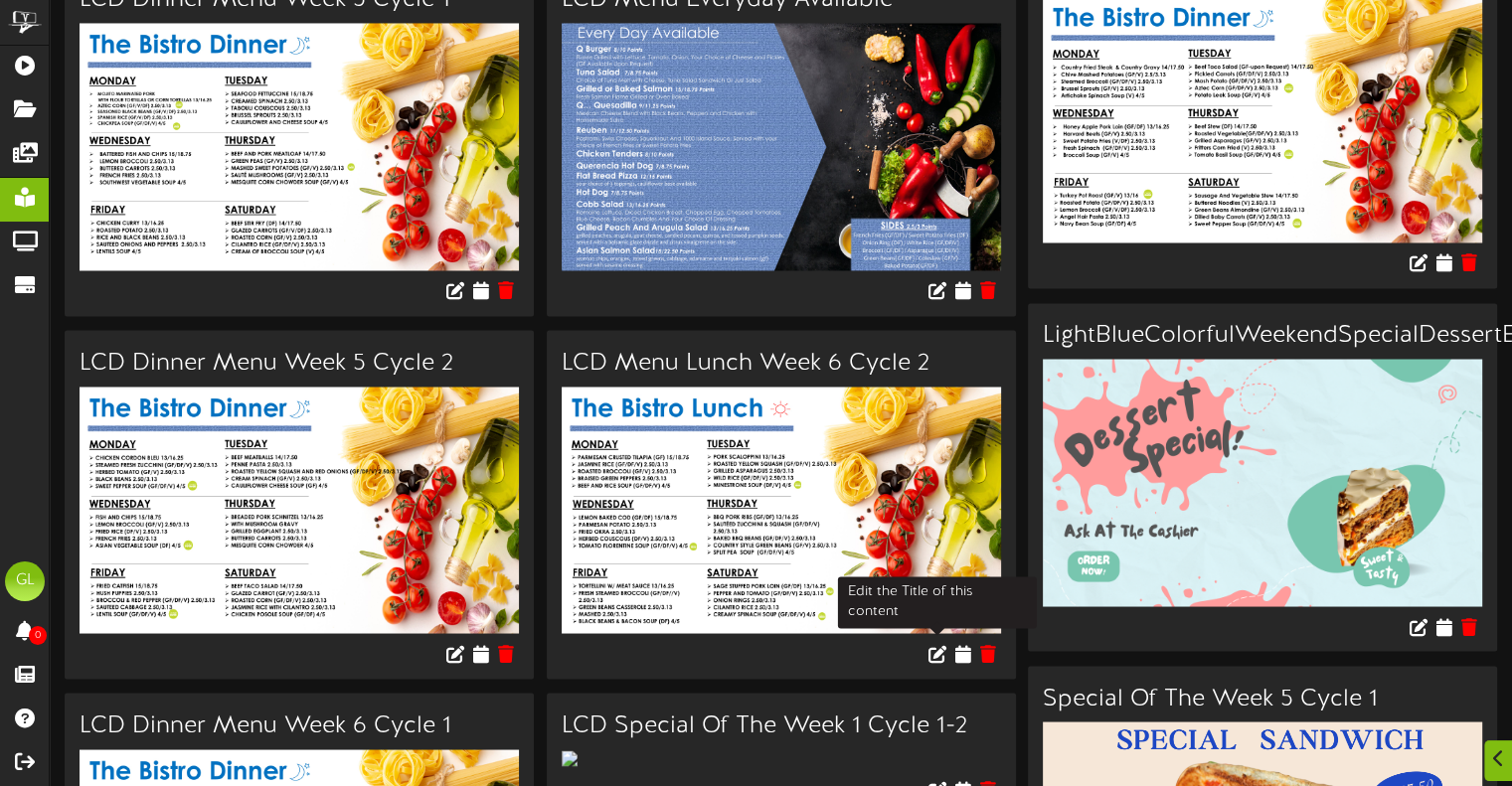 scroll, scrollTop: 3657, scrollLeft: 0, axis: vertical 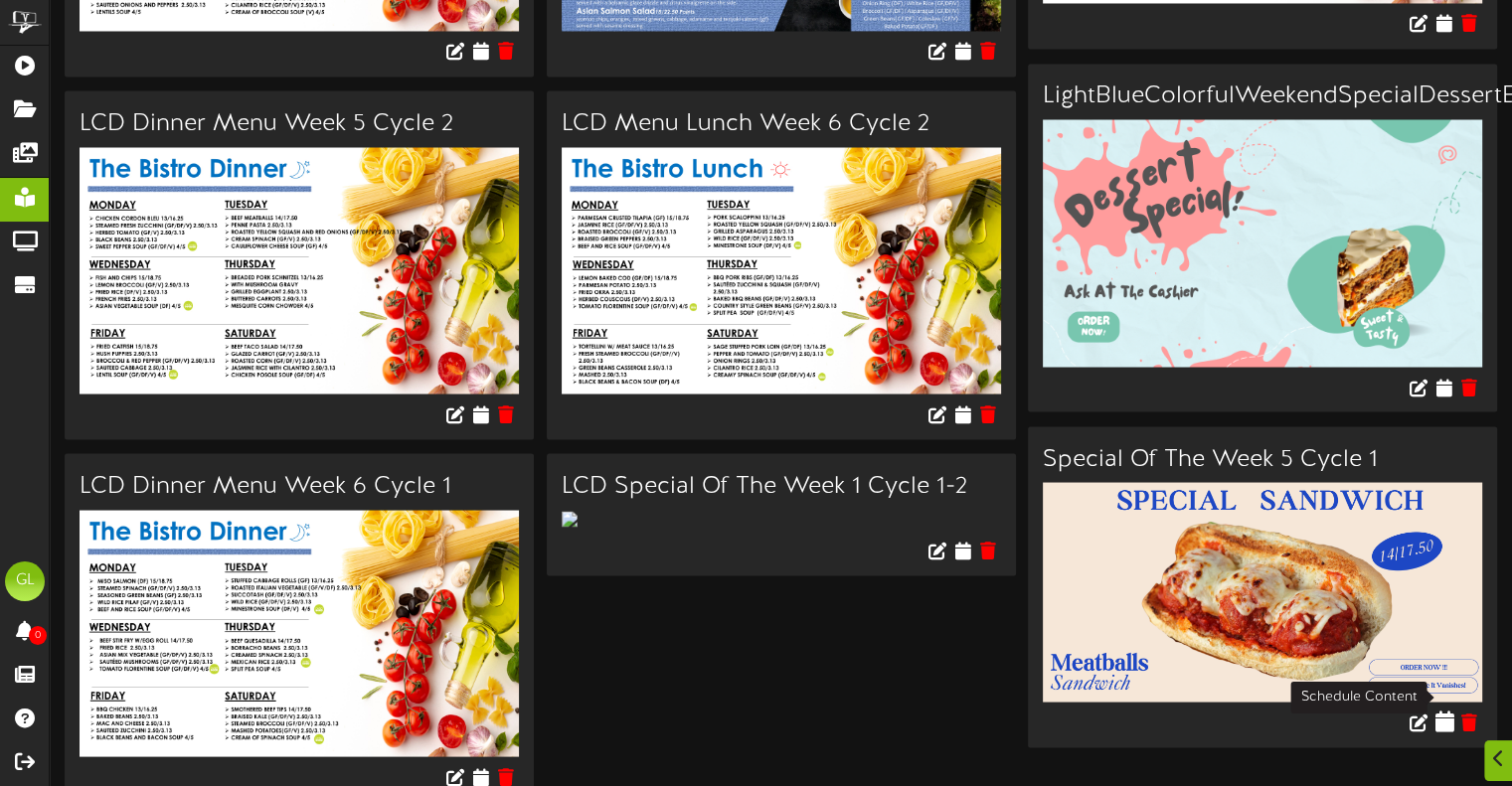 click at bounding box center [1443, 721] 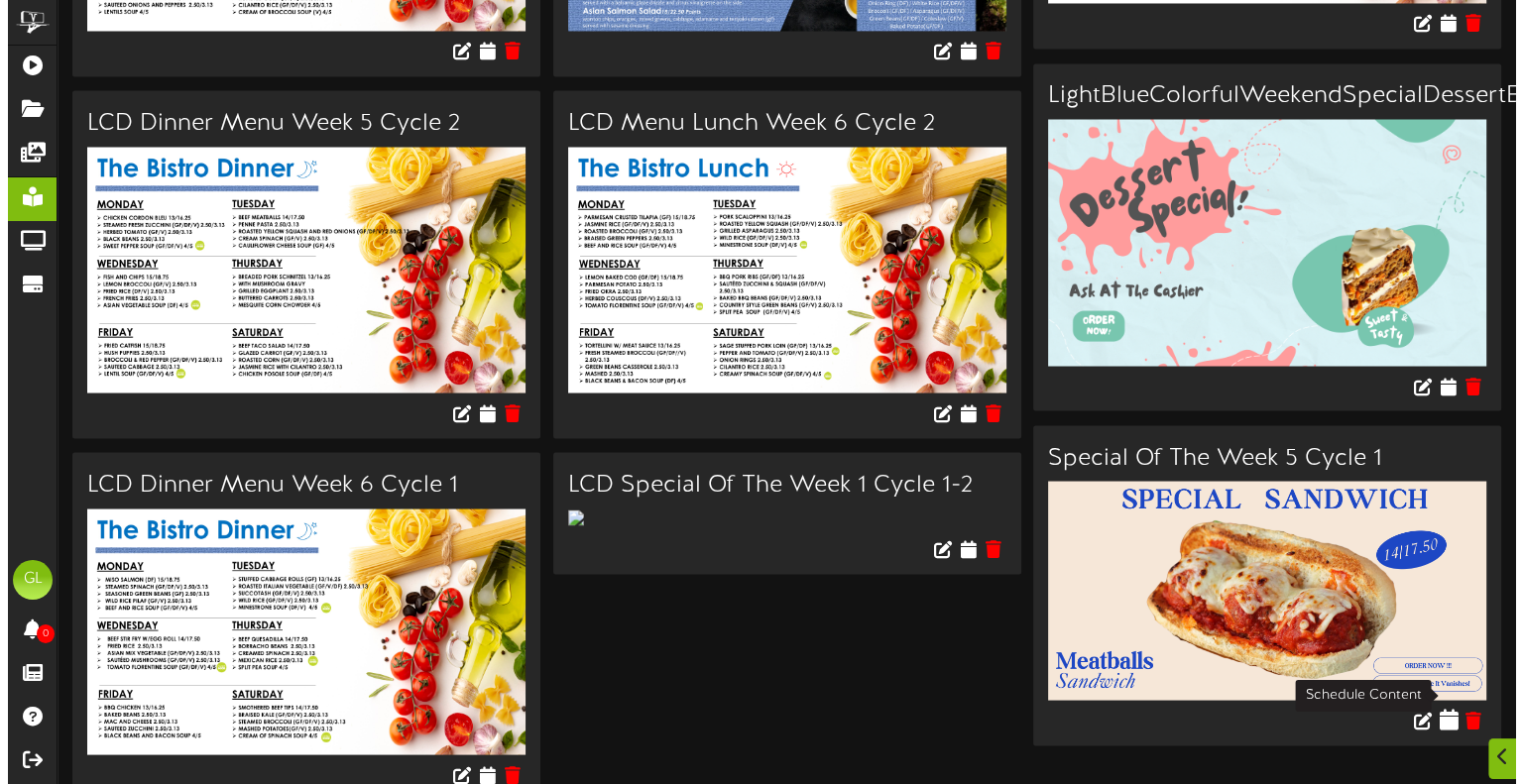 scroll, scrollTop: 0, scrollLeft: 0, axis: both 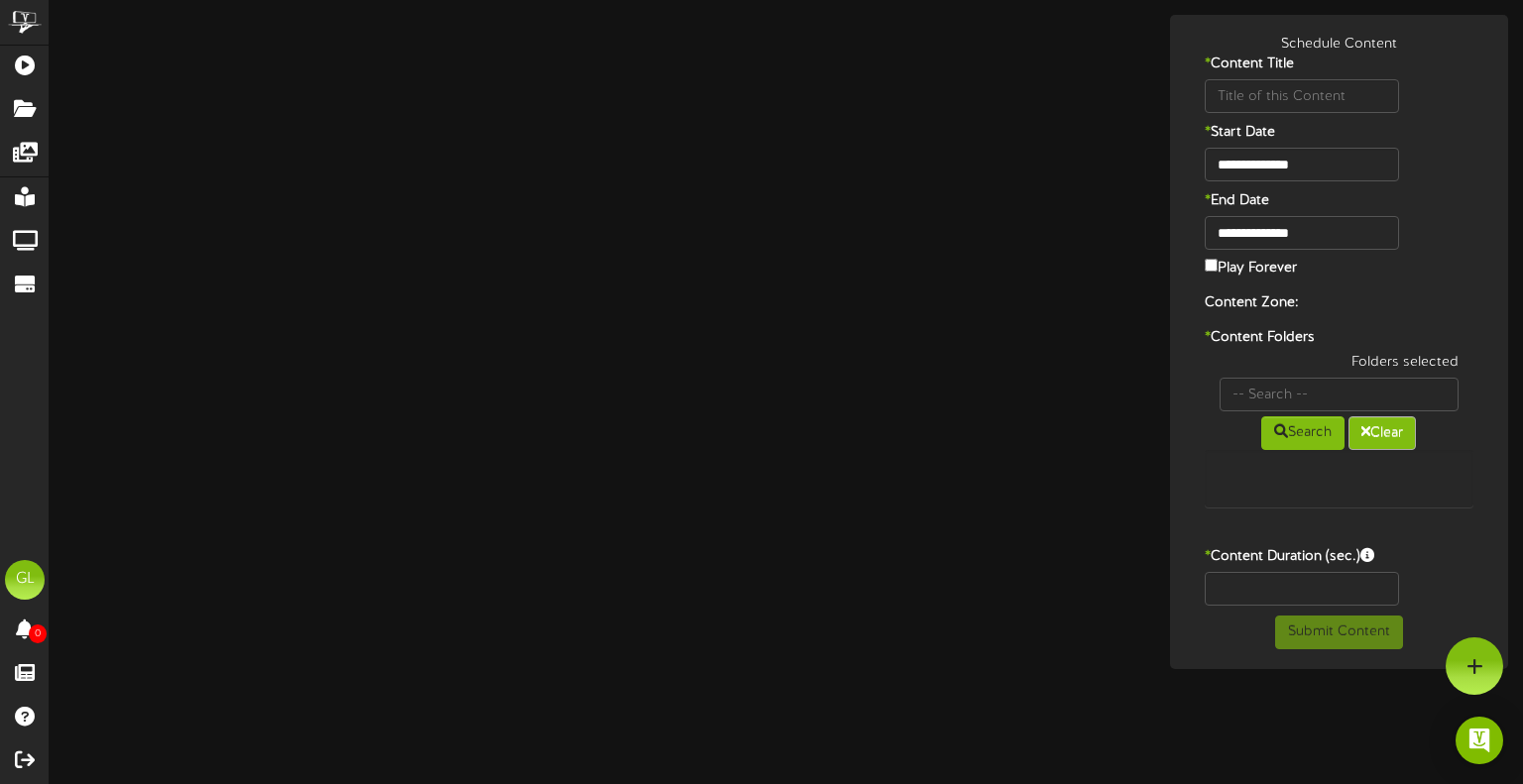 type on "Special Of The Week 5 Cycle 1" 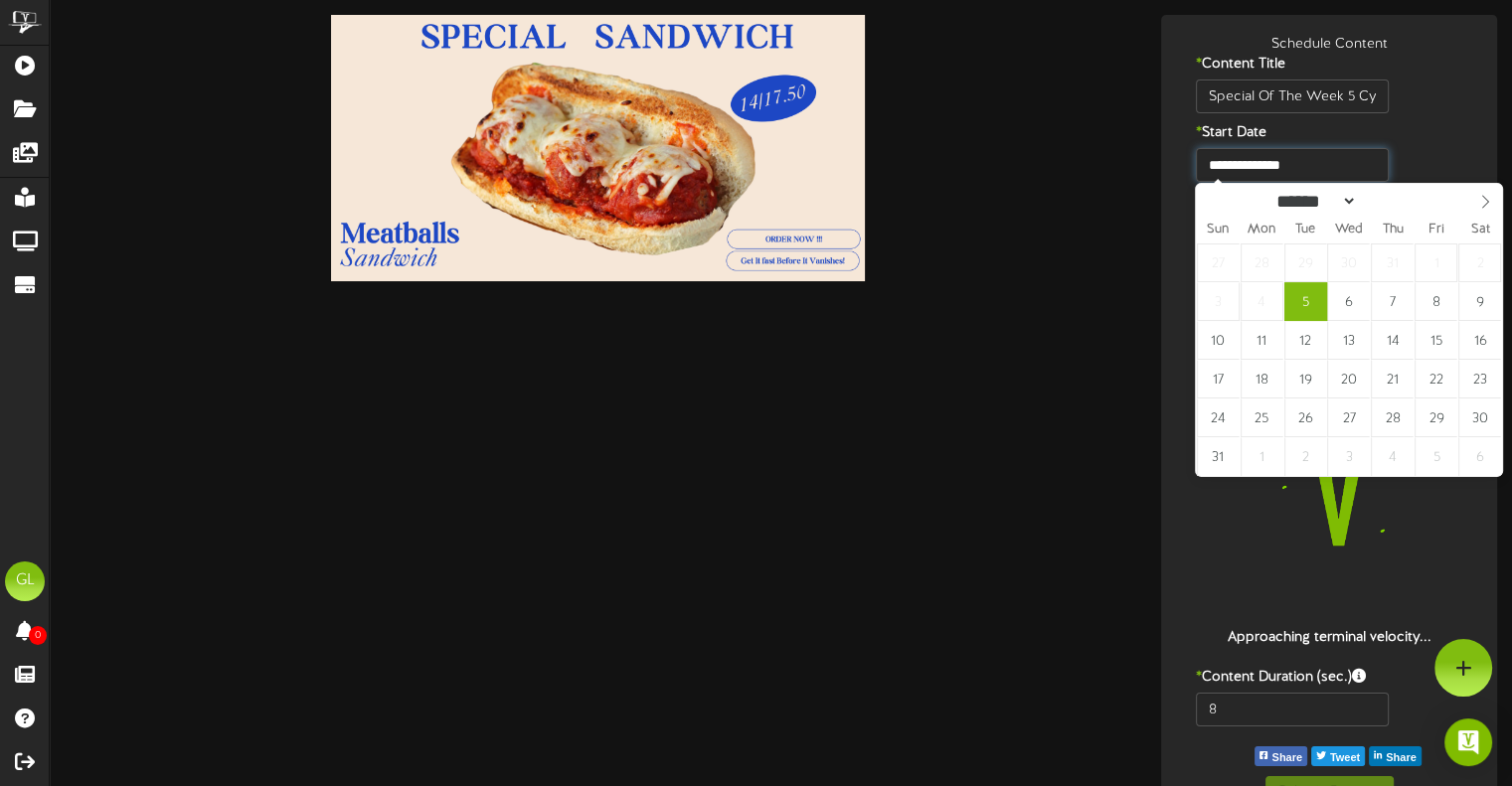 click on "**********" at bounding box center (1291, 165) 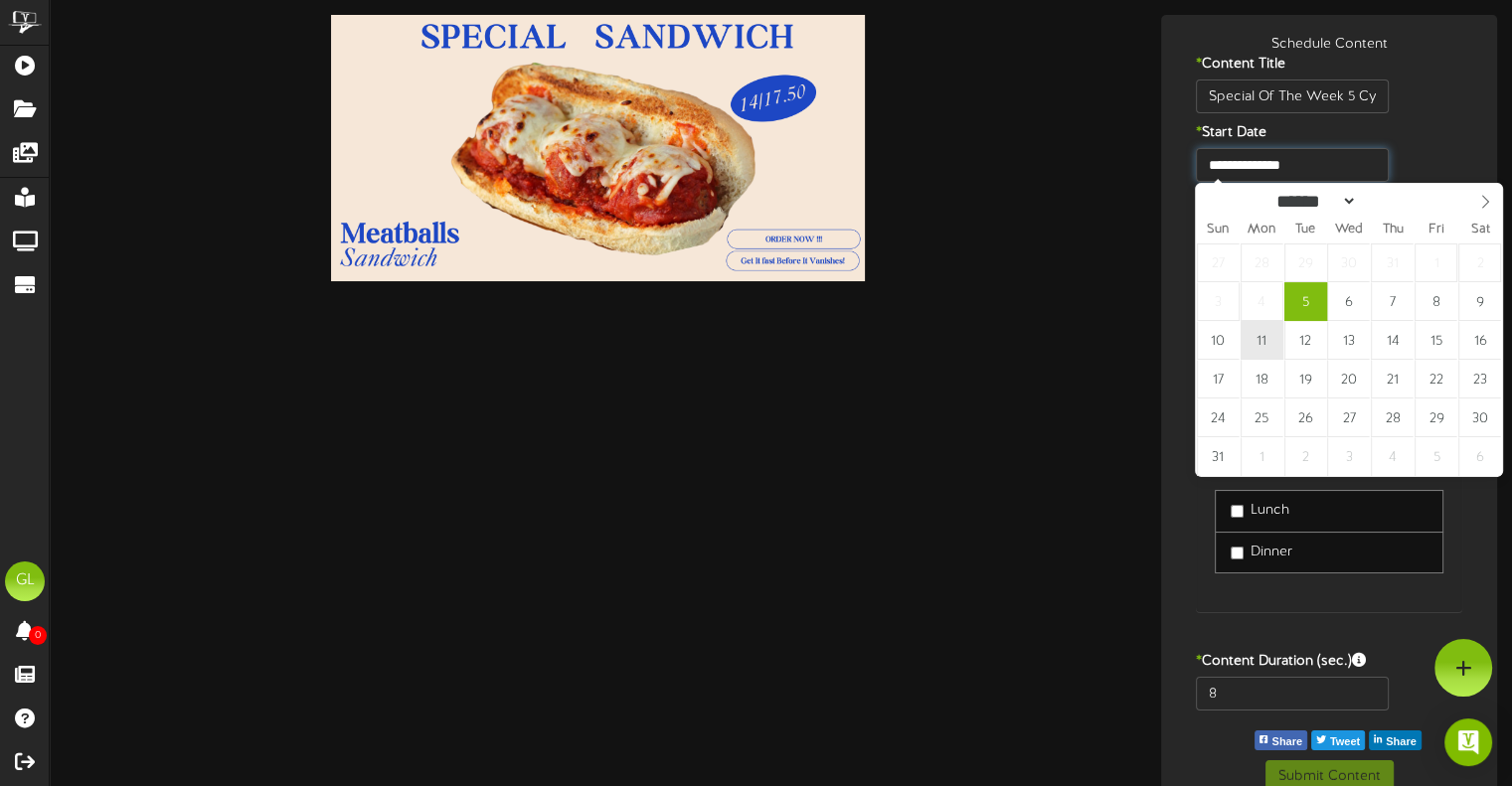type on "**********" 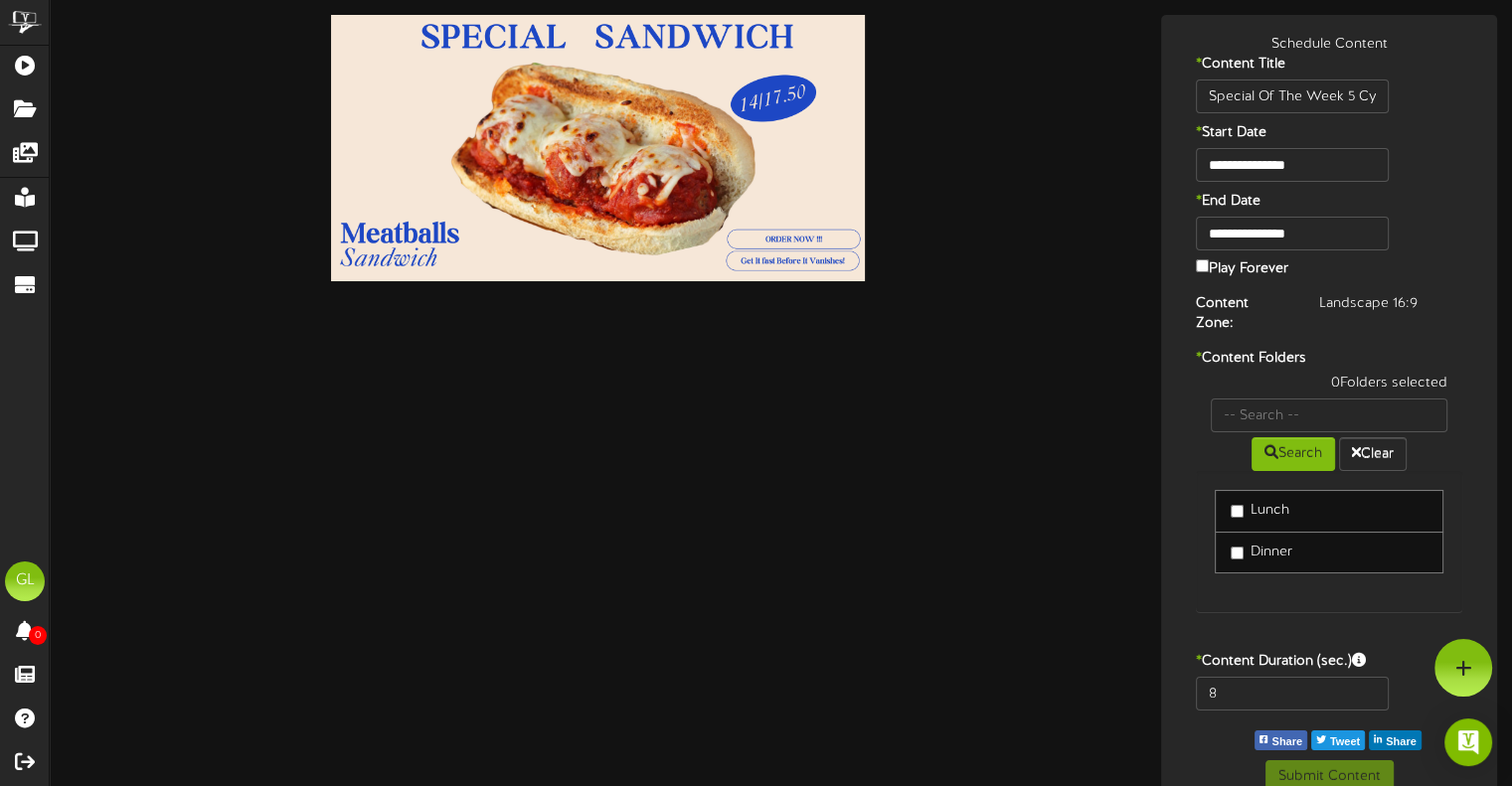 click on "*  End Date" at bounding box center (1279, 202) 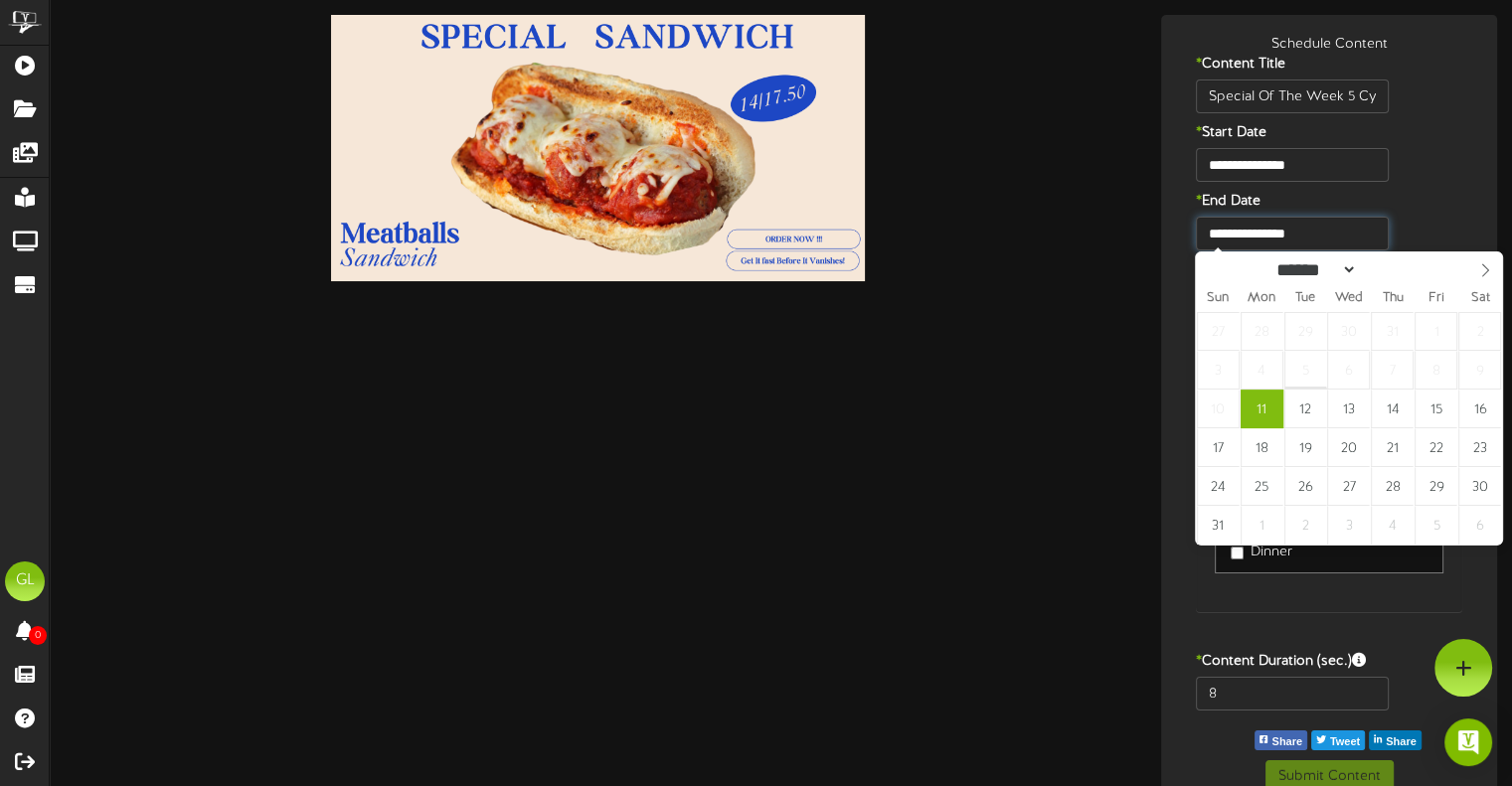 click on "**********" at bounding box center [1291, 234] 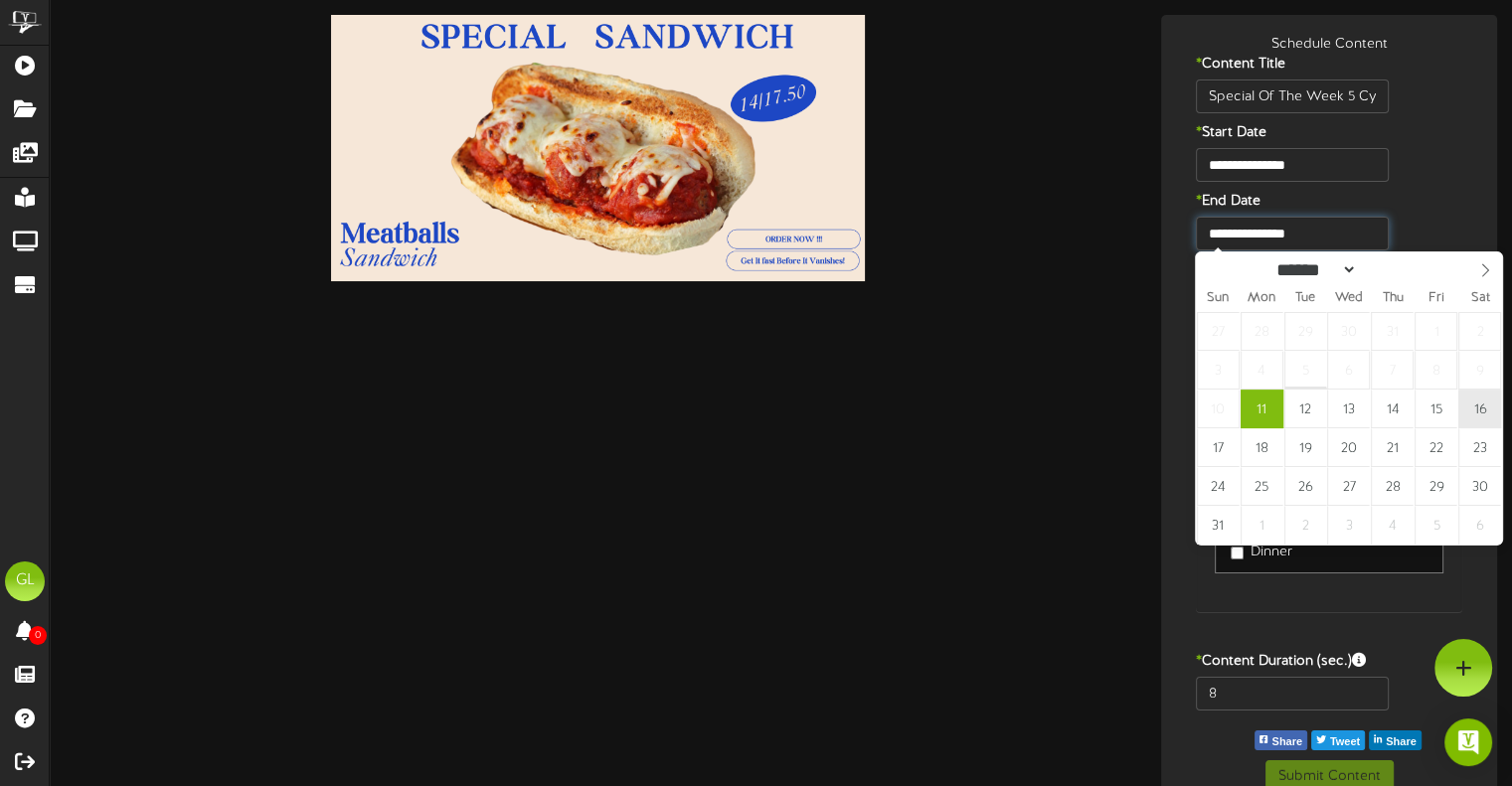 type on "**********" 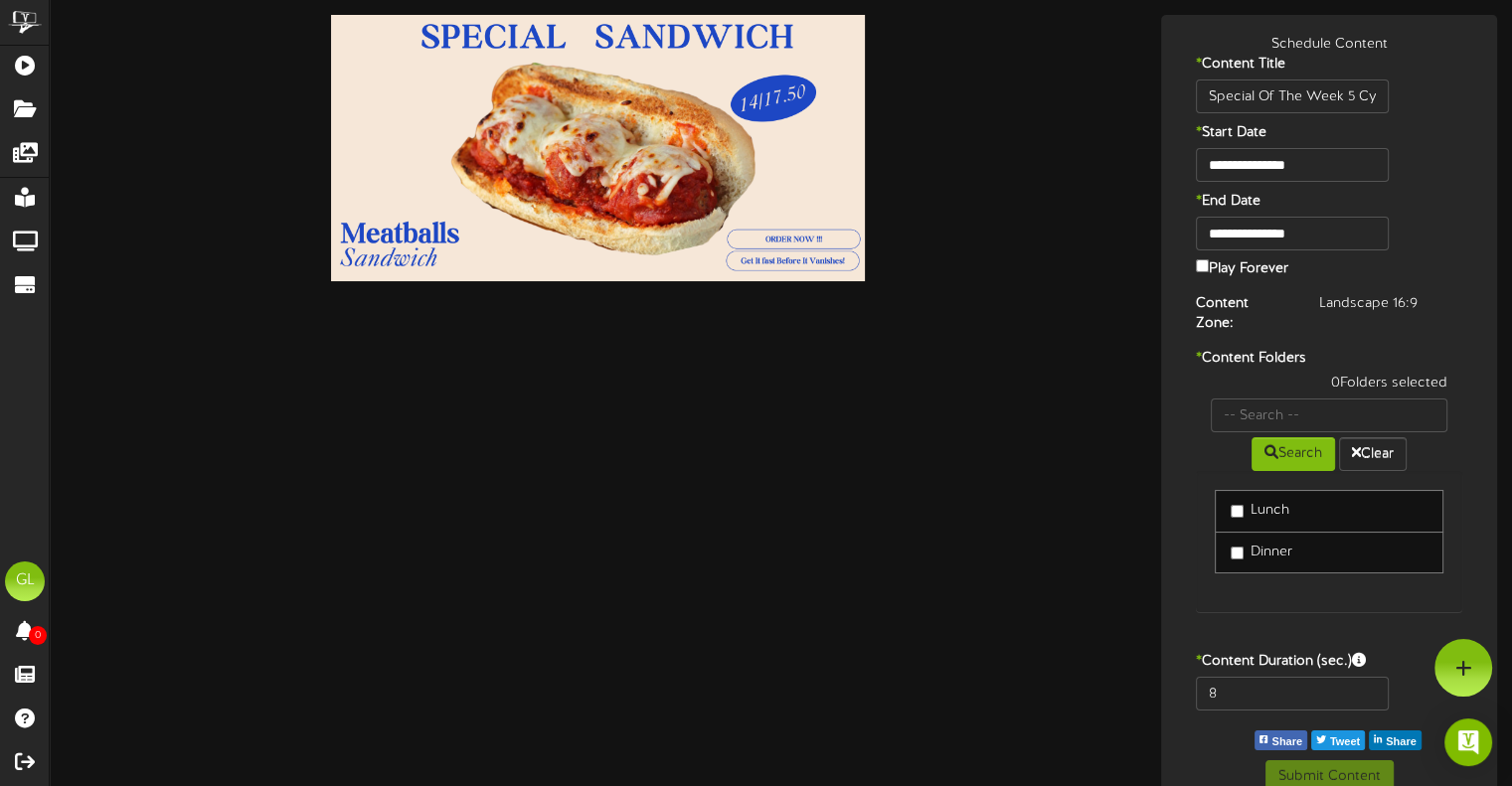 click on "Lunch" at bounding box center [1329, 511] 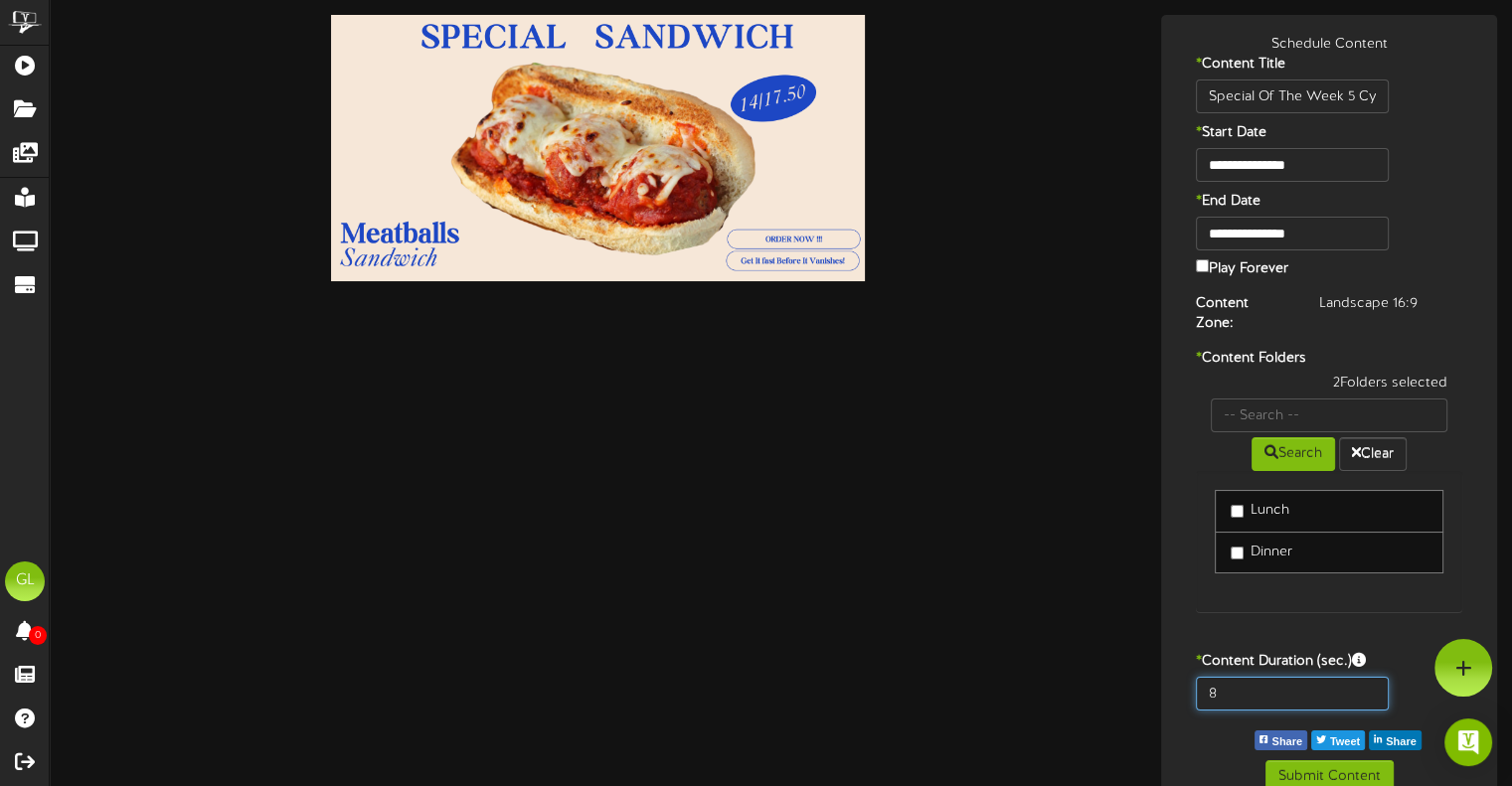 click on "8" at bounding box center [1291, 694] 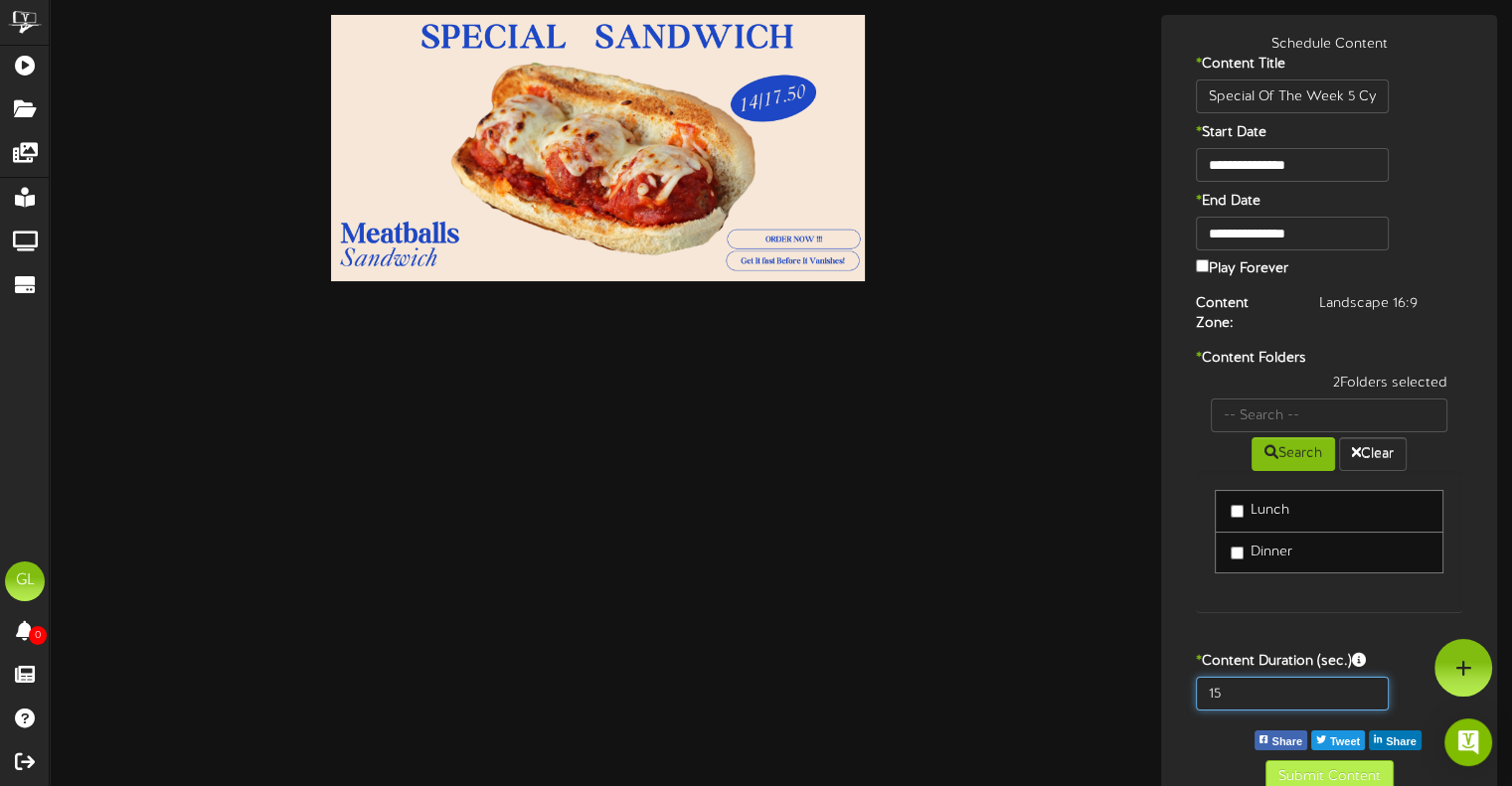type on "15" 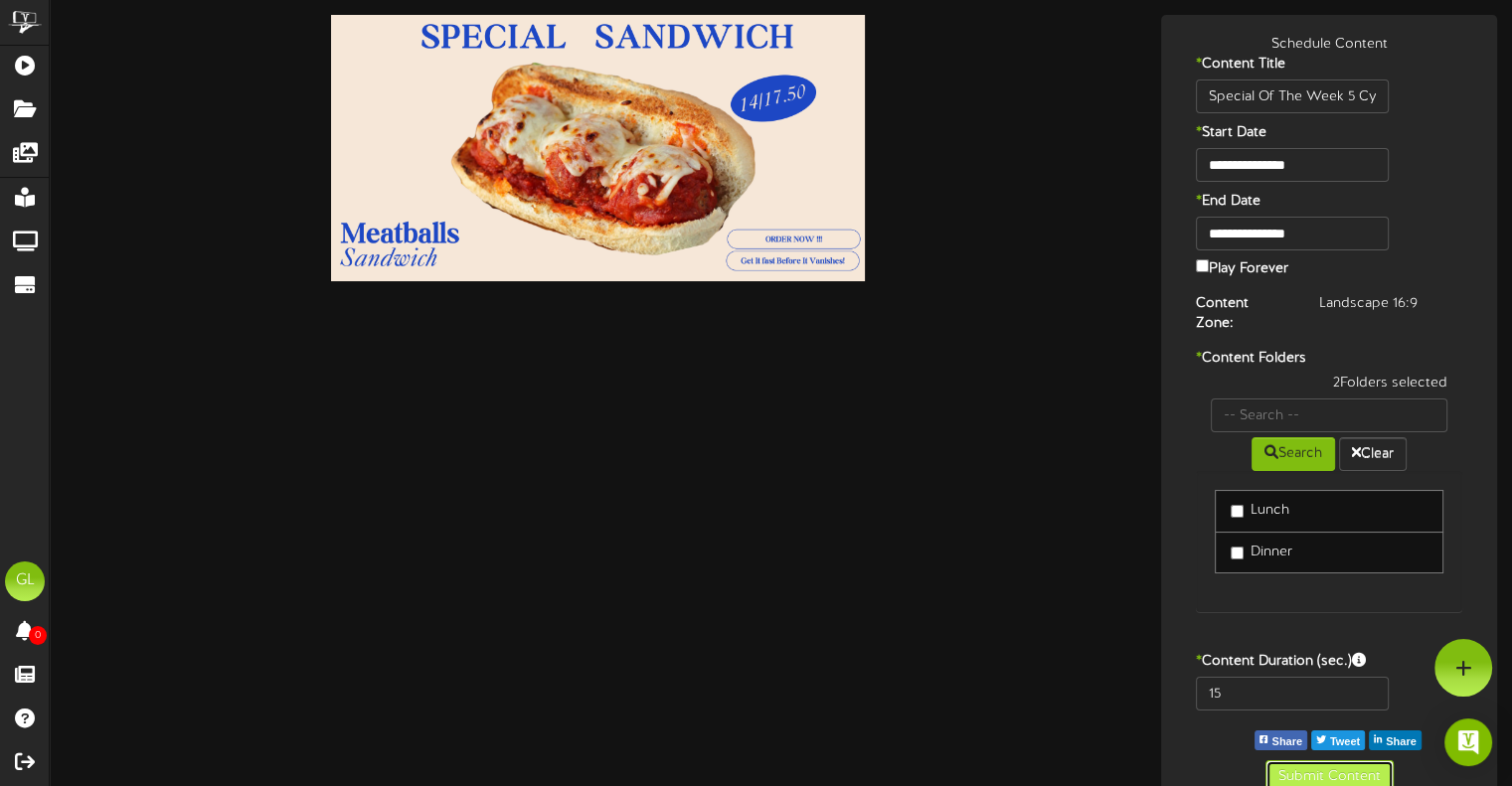 click on "Submit Content" at bounding box center [1329, 777] 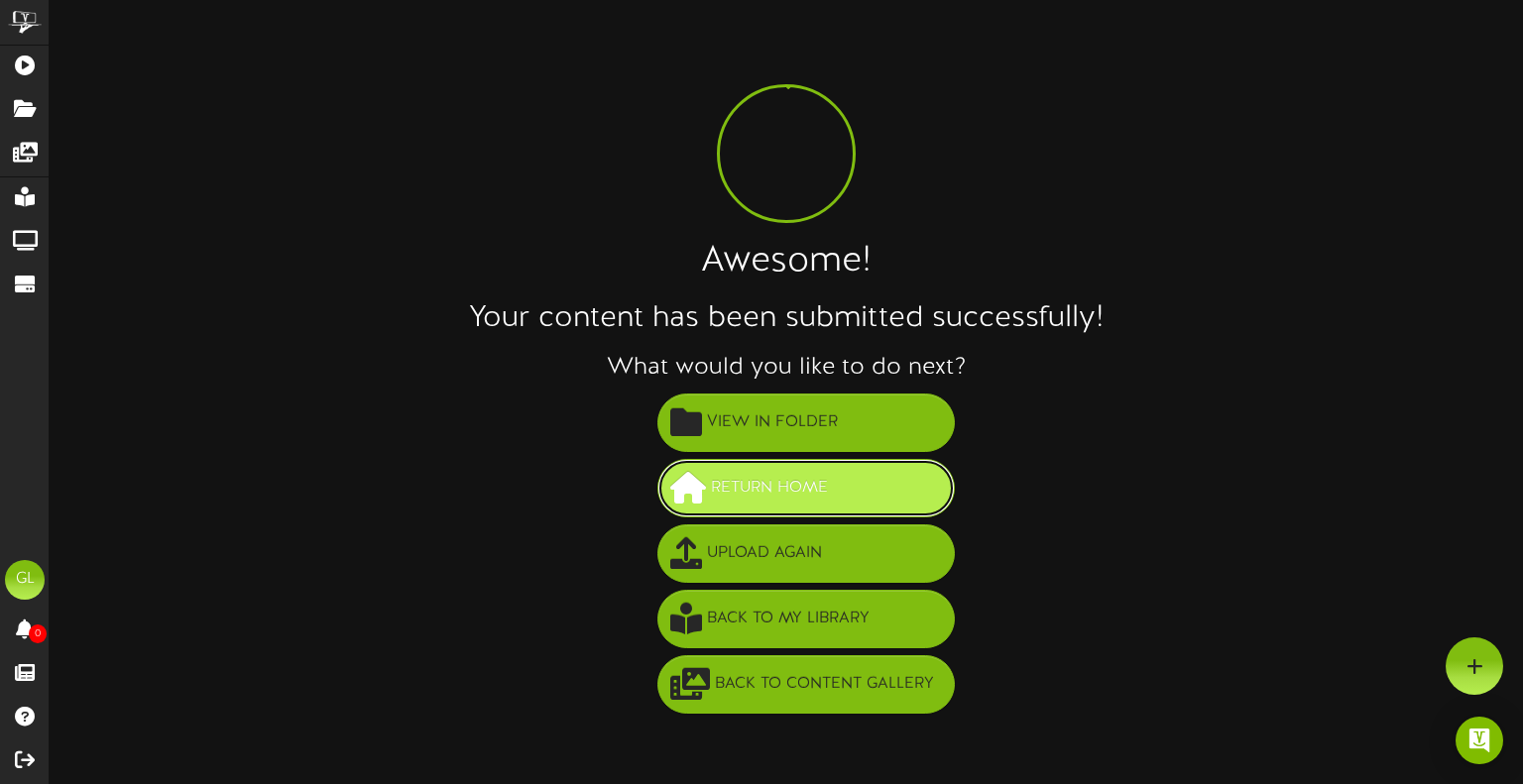 click on "Return Home" at bounding box center [806, 488] 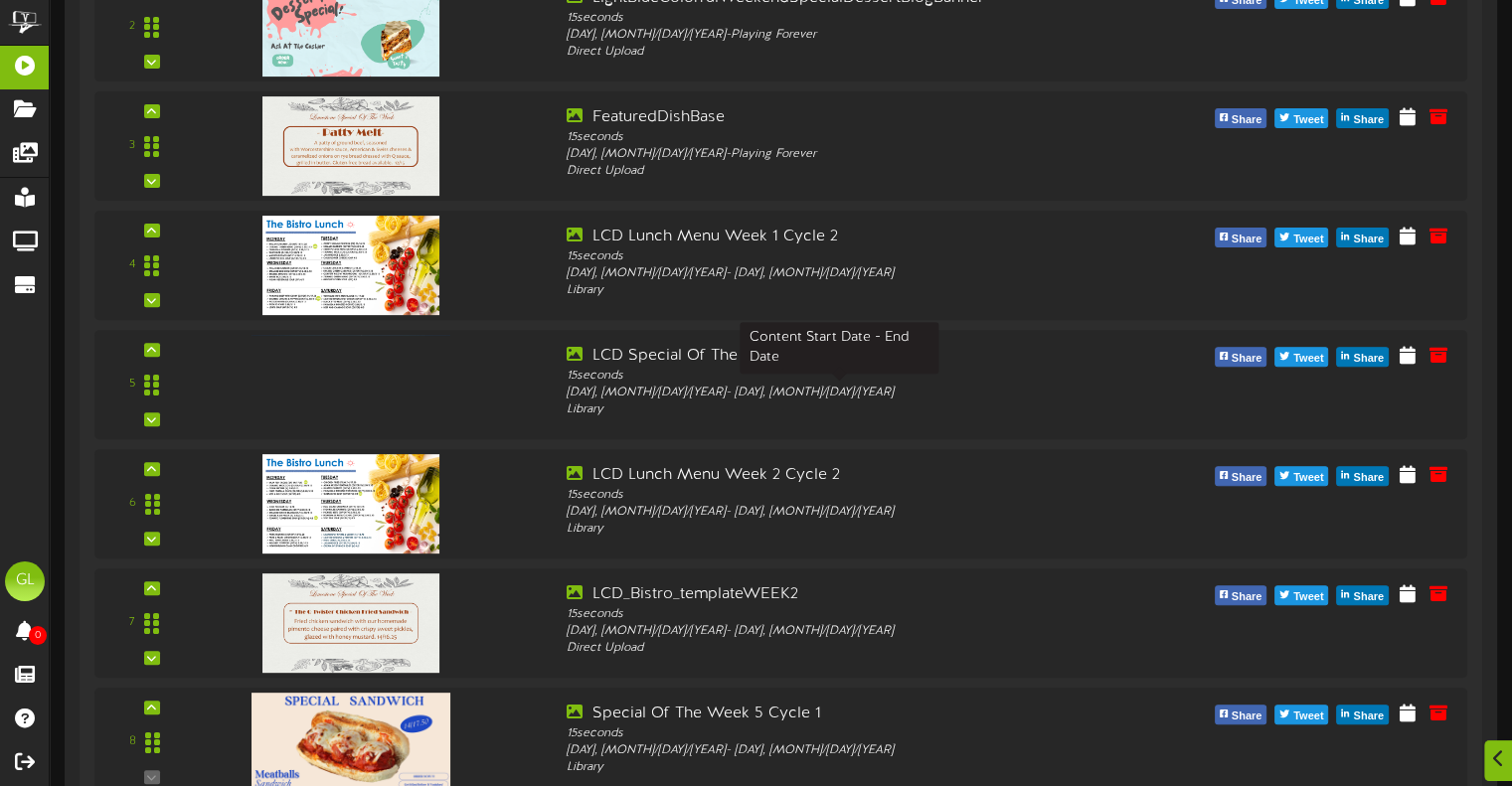 scroll, scrollTop: 655, scrollLeft: 0, axis: vertical 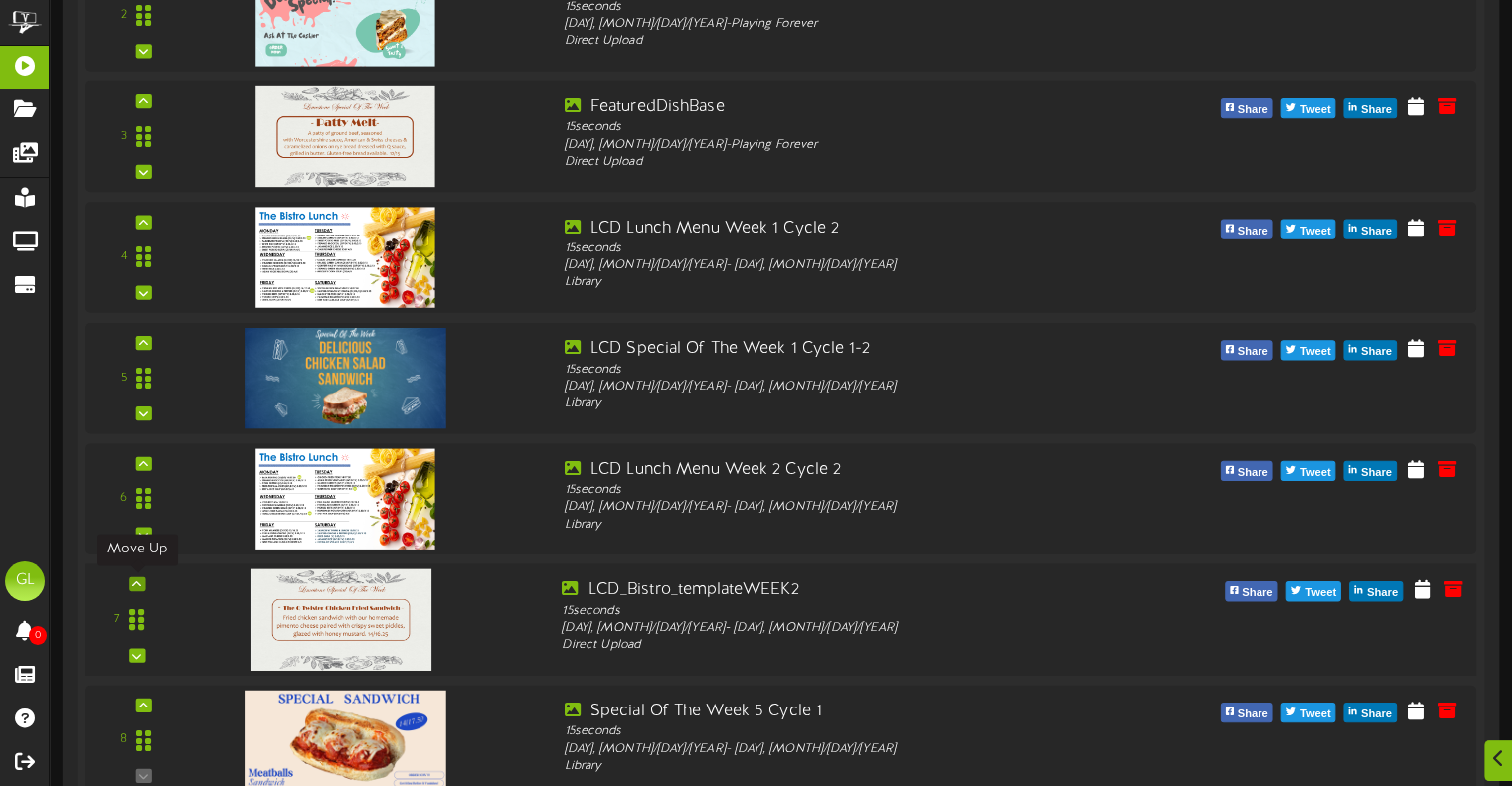 click at bounding box center [136, 584] 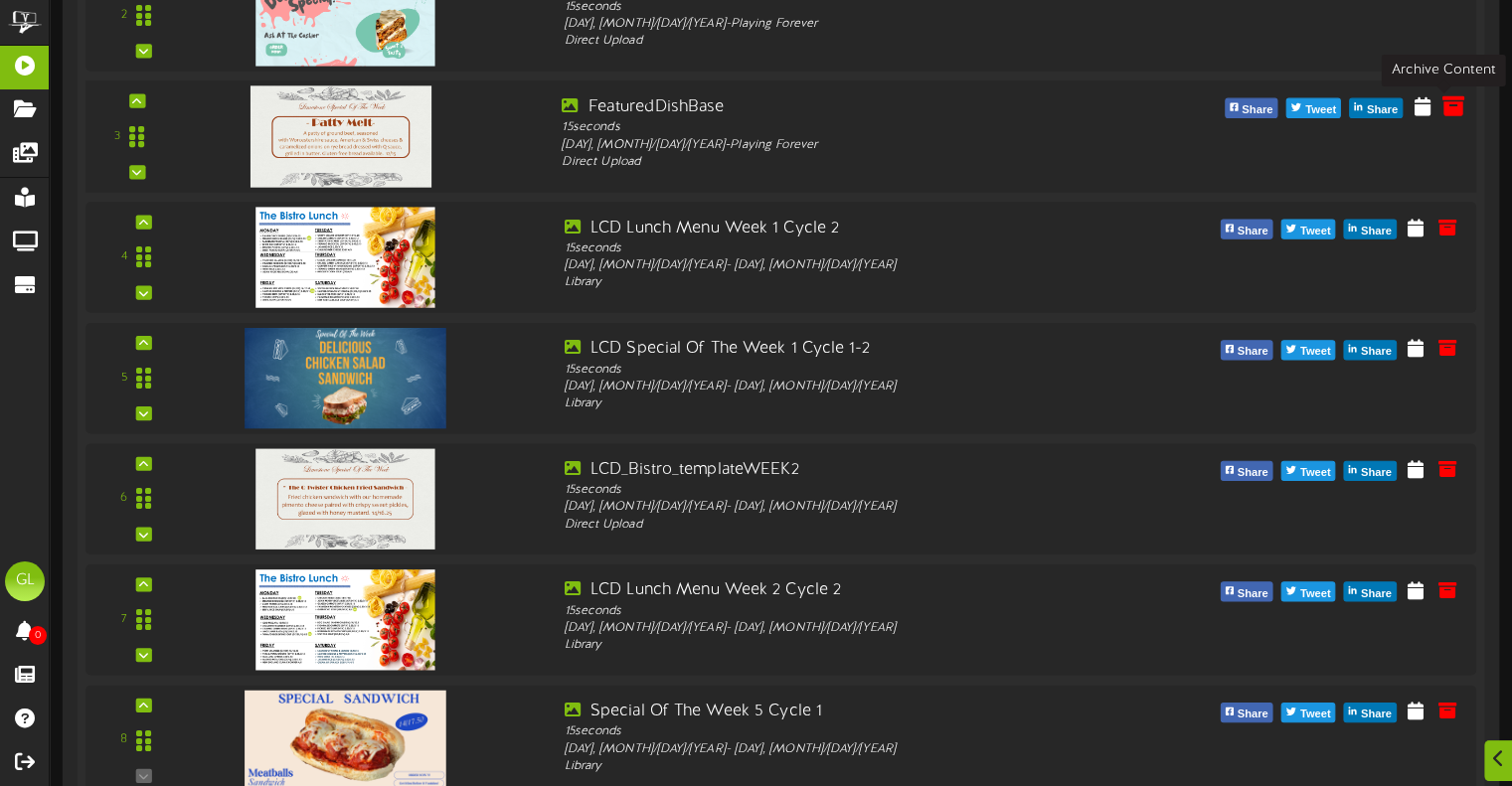 click at bounding box center [1453, 105] 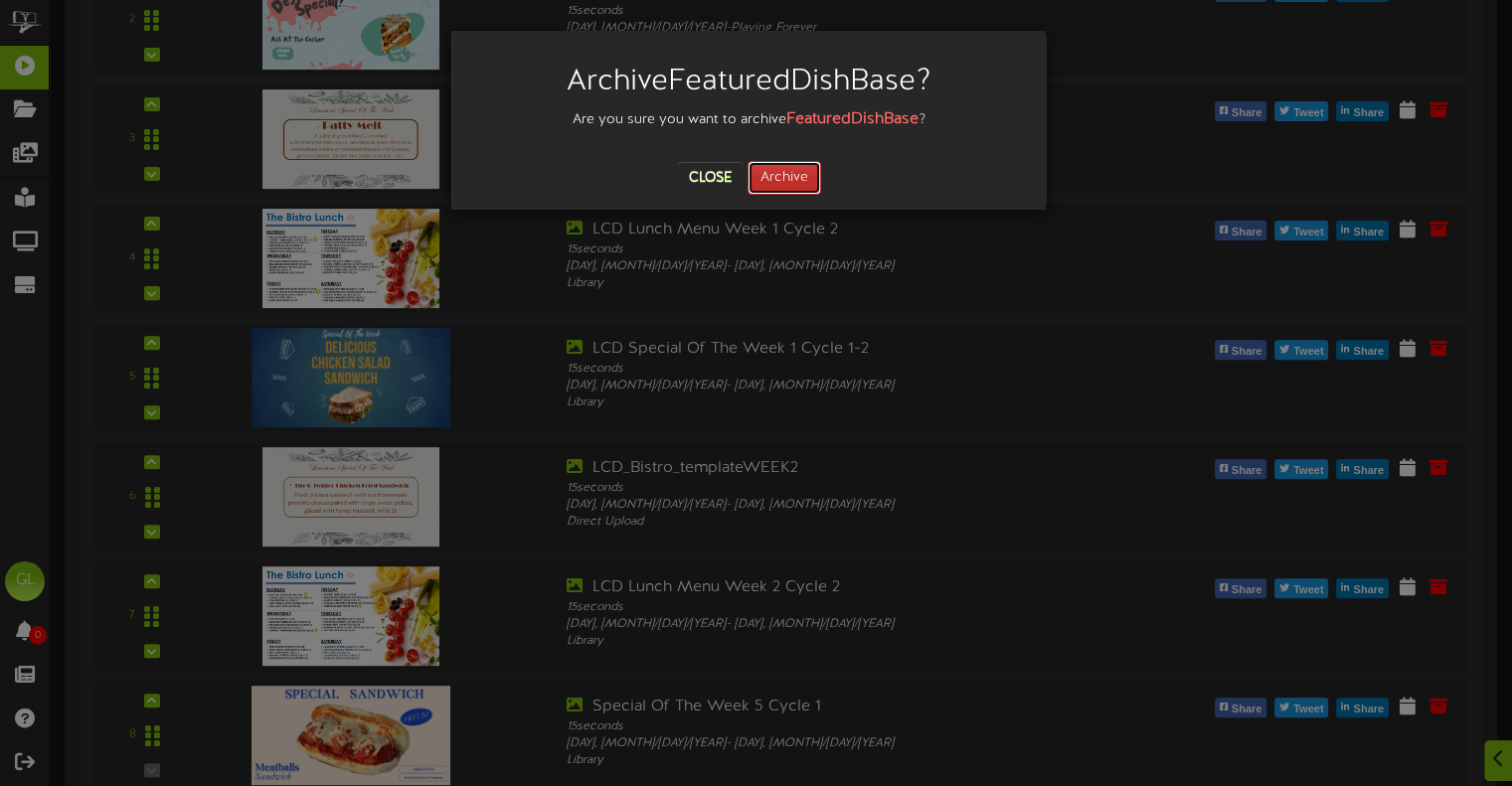 click on "Archive" at bounding box center (784, 178) 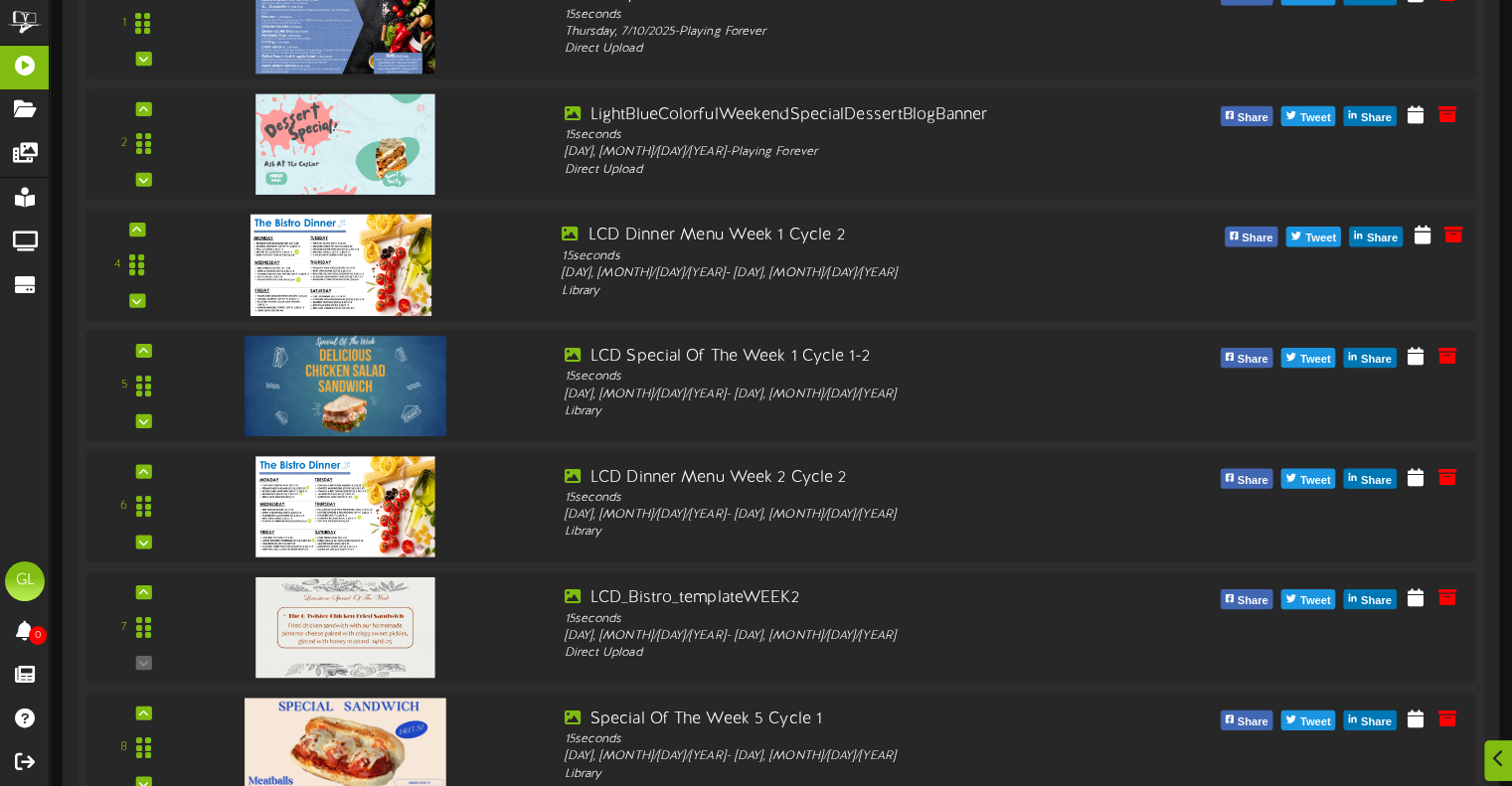 scroll, scrollTop: 1670, scrollLeft: 0, axis: vertical 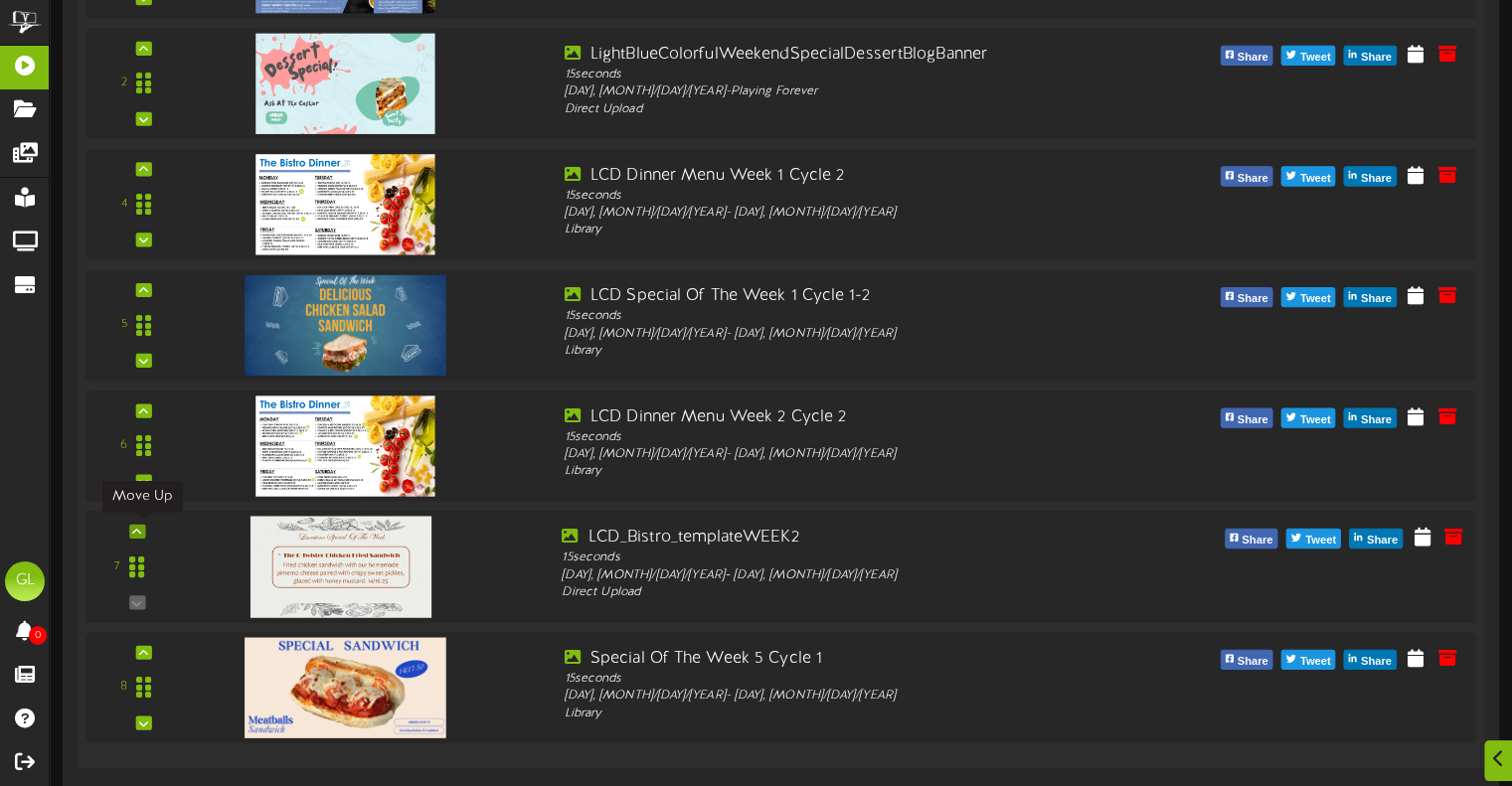click at bounding box center (136, 531) 